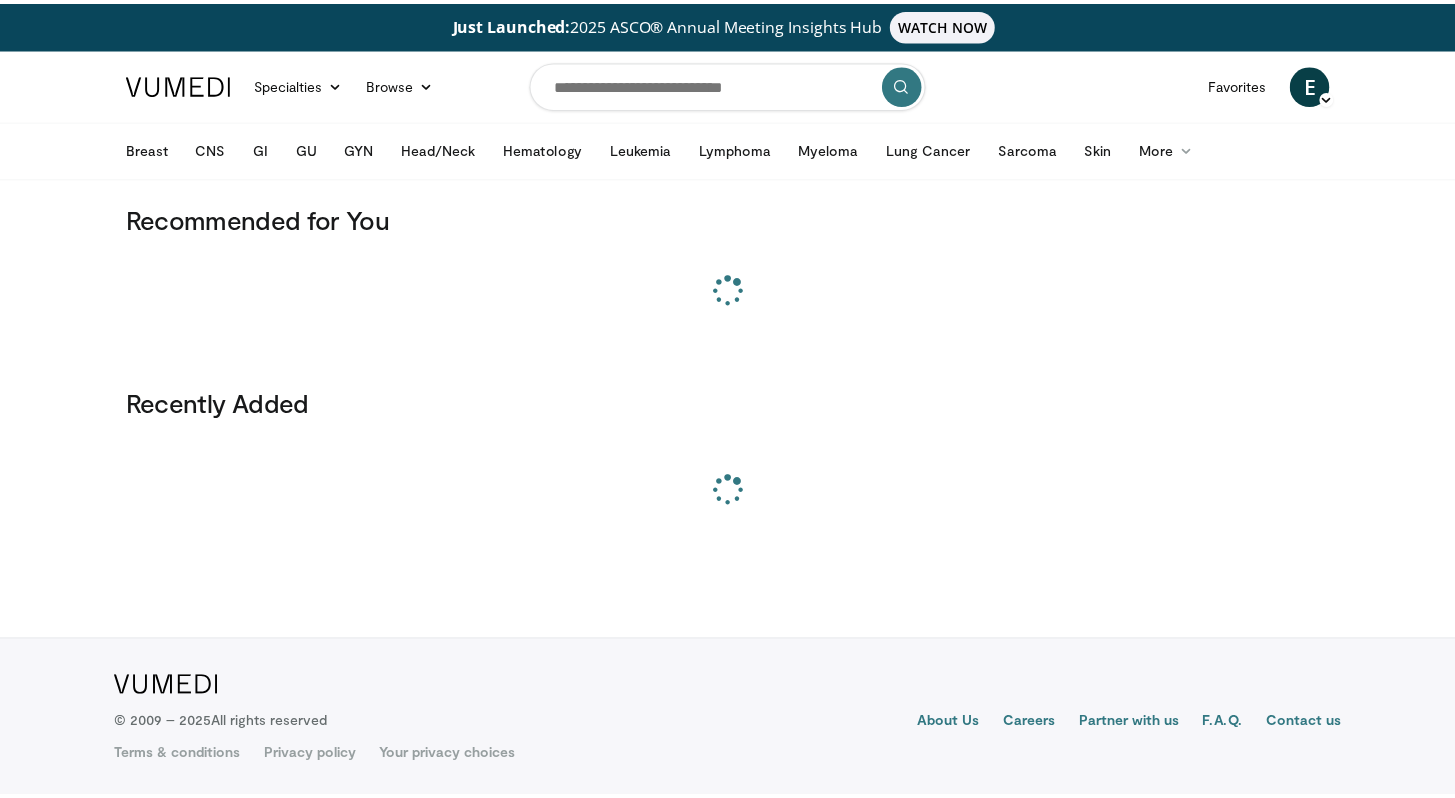 scroll, scrollTop: 0, scrollLeft: 0, axis: both 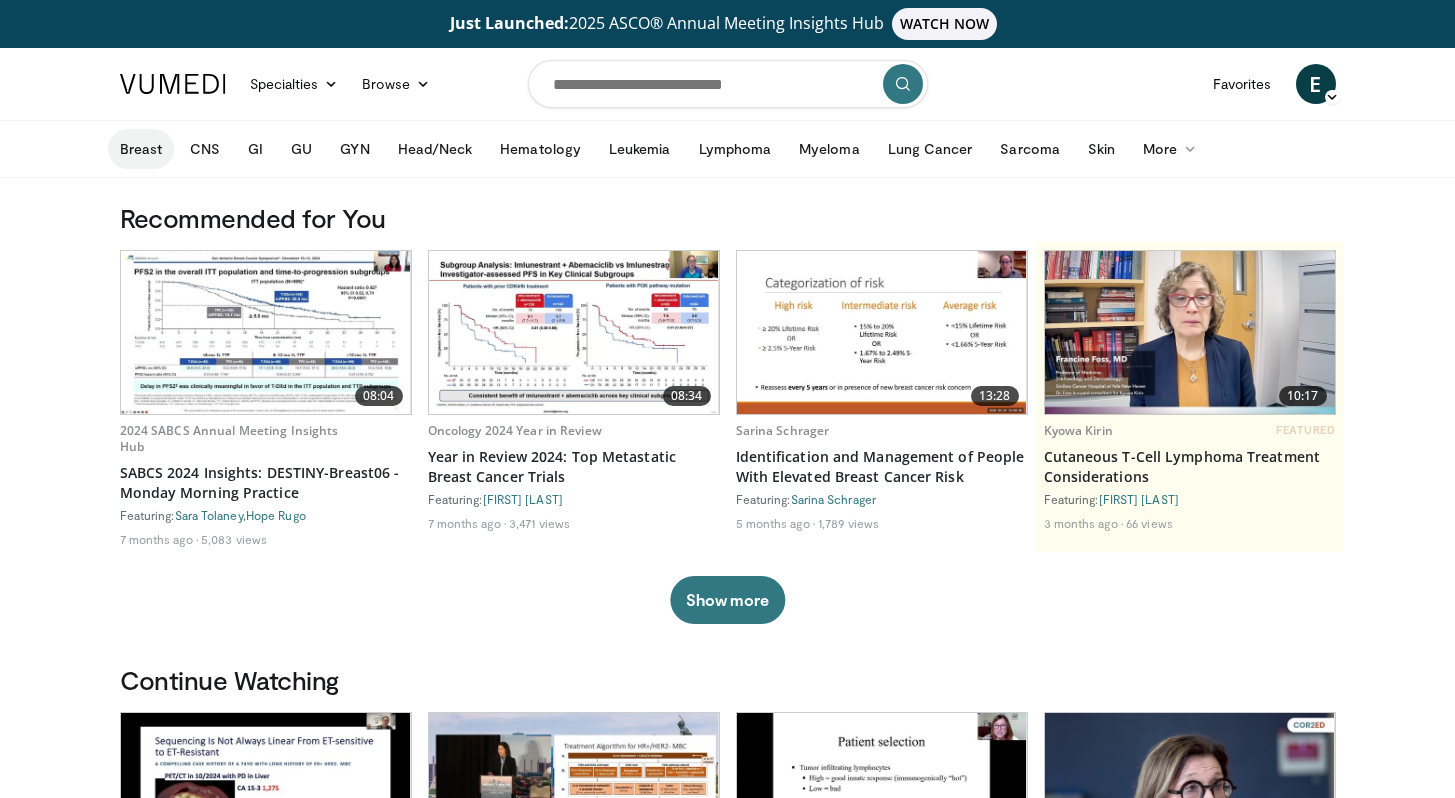 click on "Breast" at bounding box center (141, 149) 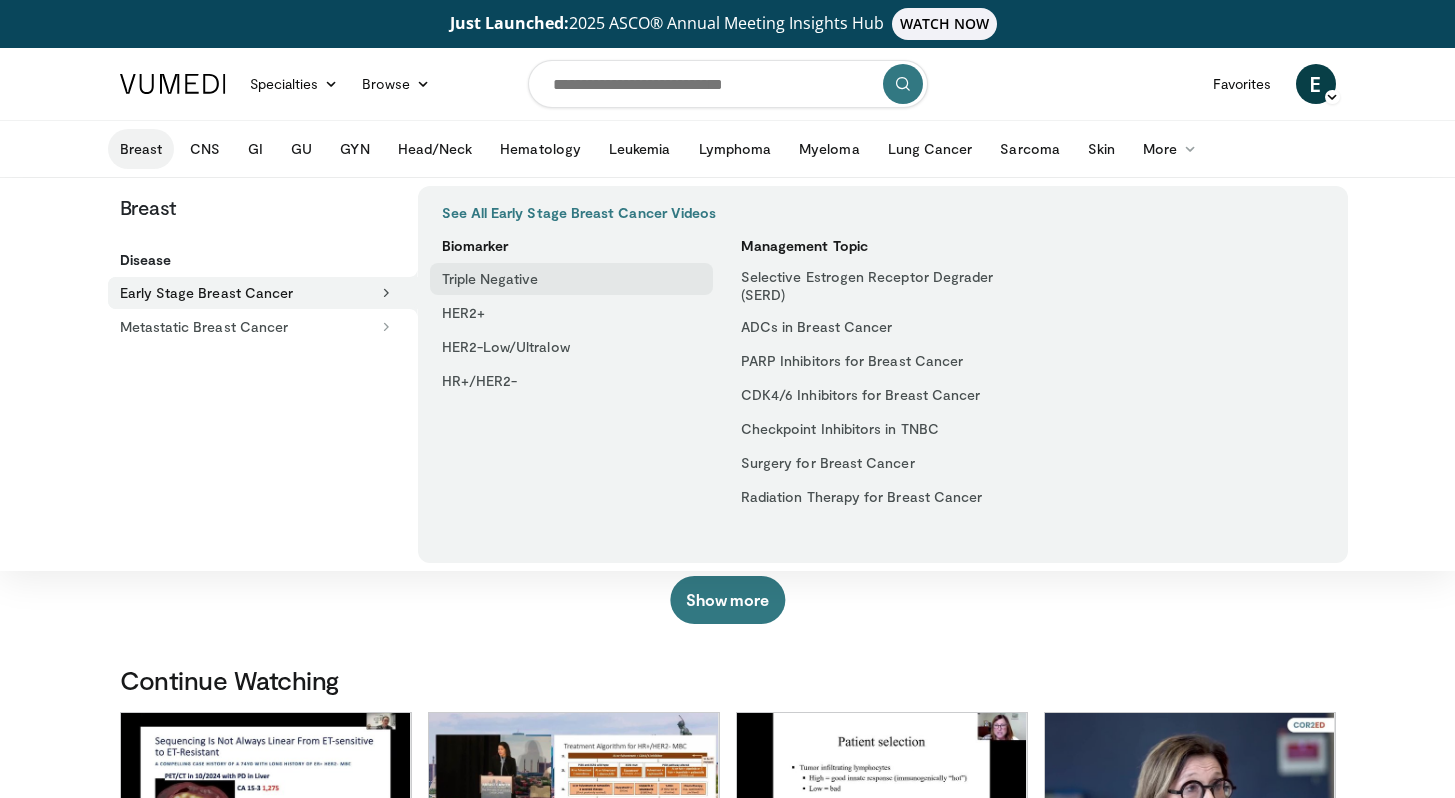 click on "Triple Negative" at bounding box center (571, 279) 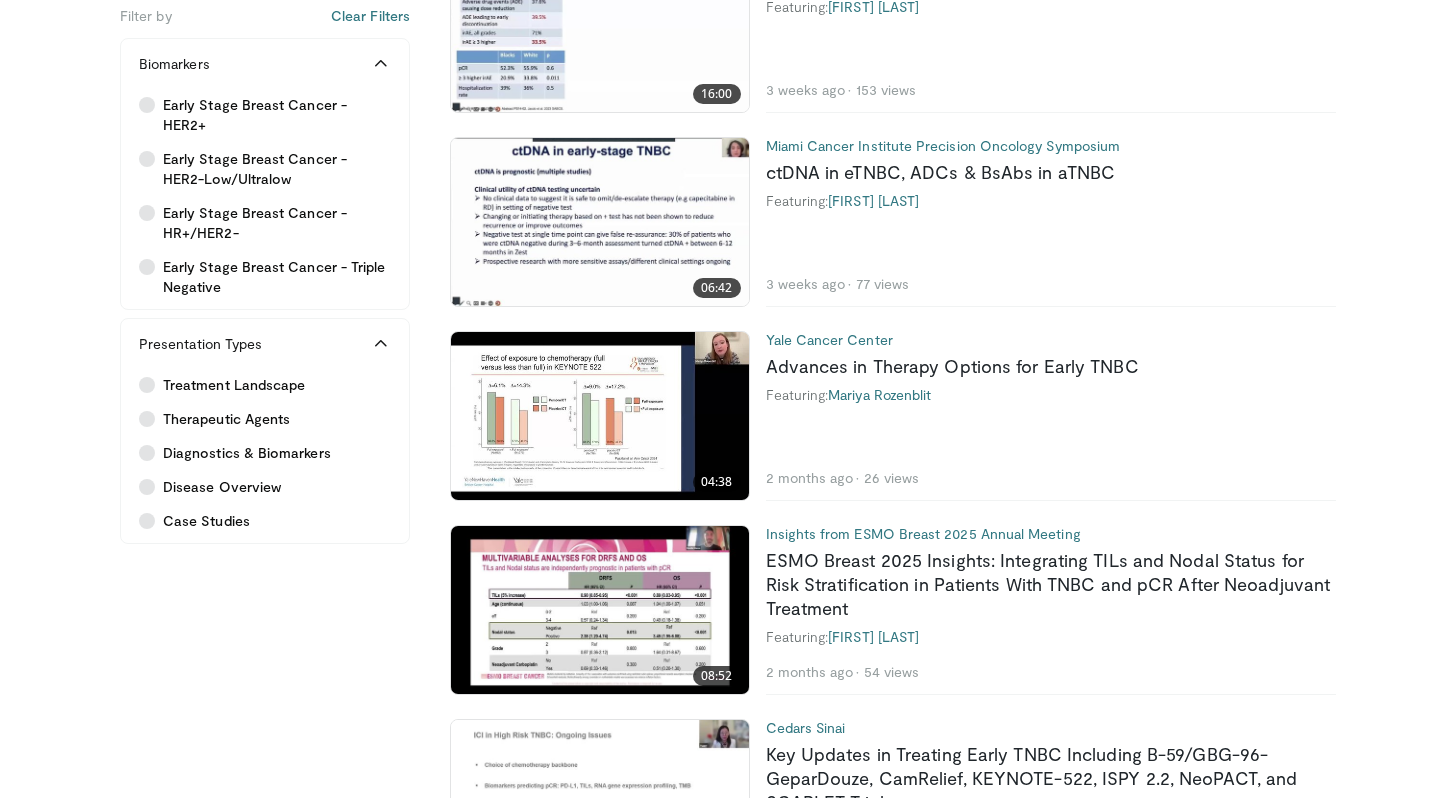 scroll, scrollTop: 816, scrollLeft: 0, axis: vertical 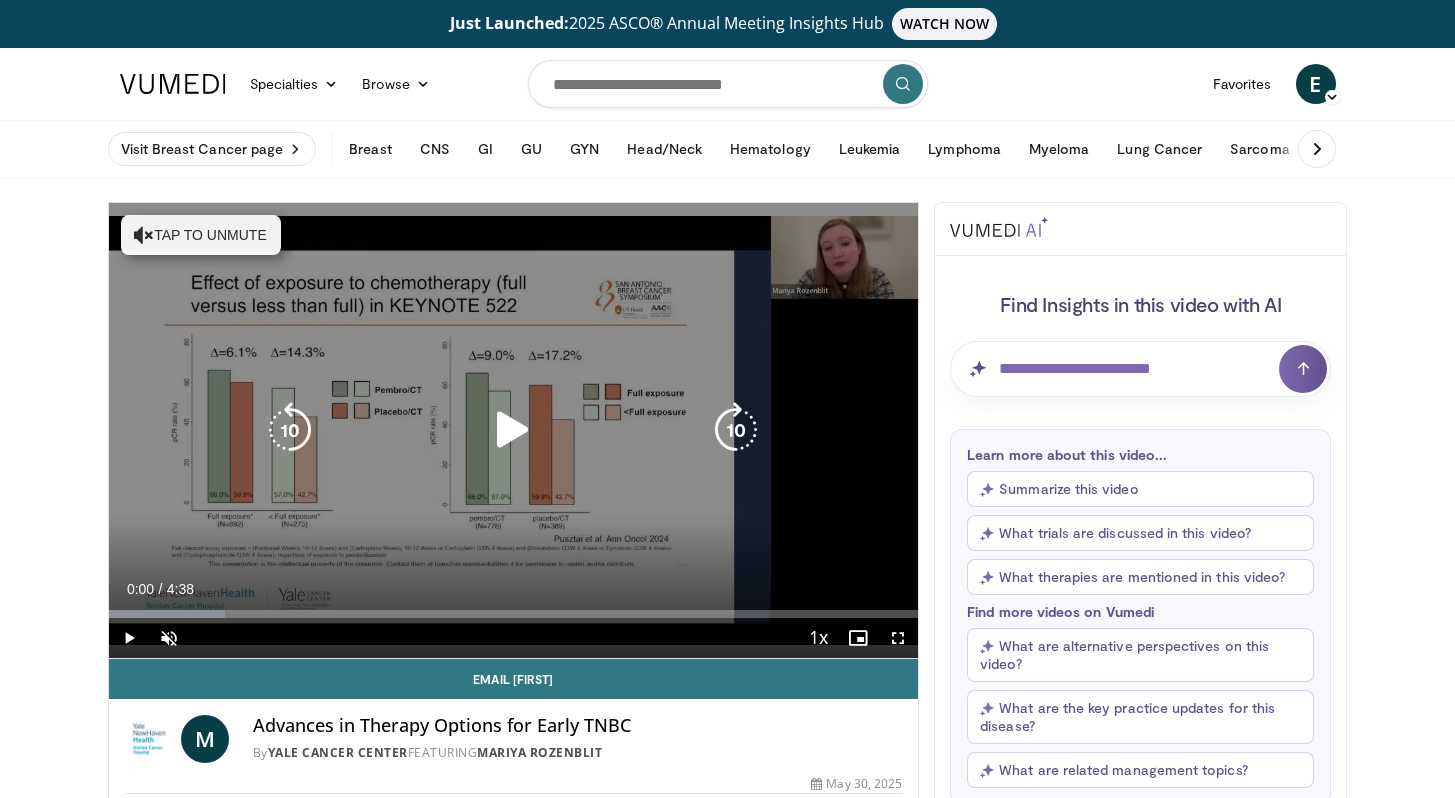click at bounding box center [513, 430] 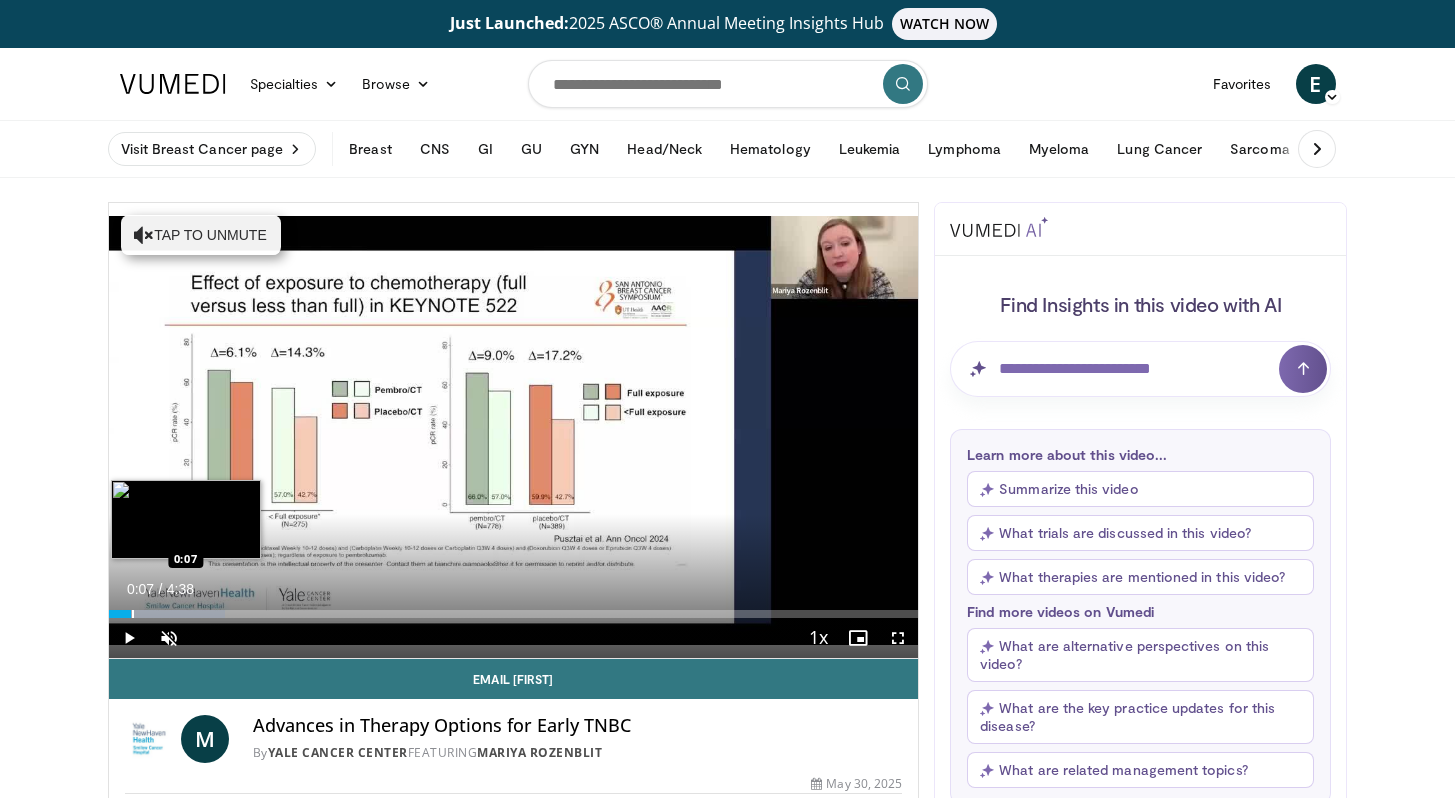 click at bounding box center [133, 614] 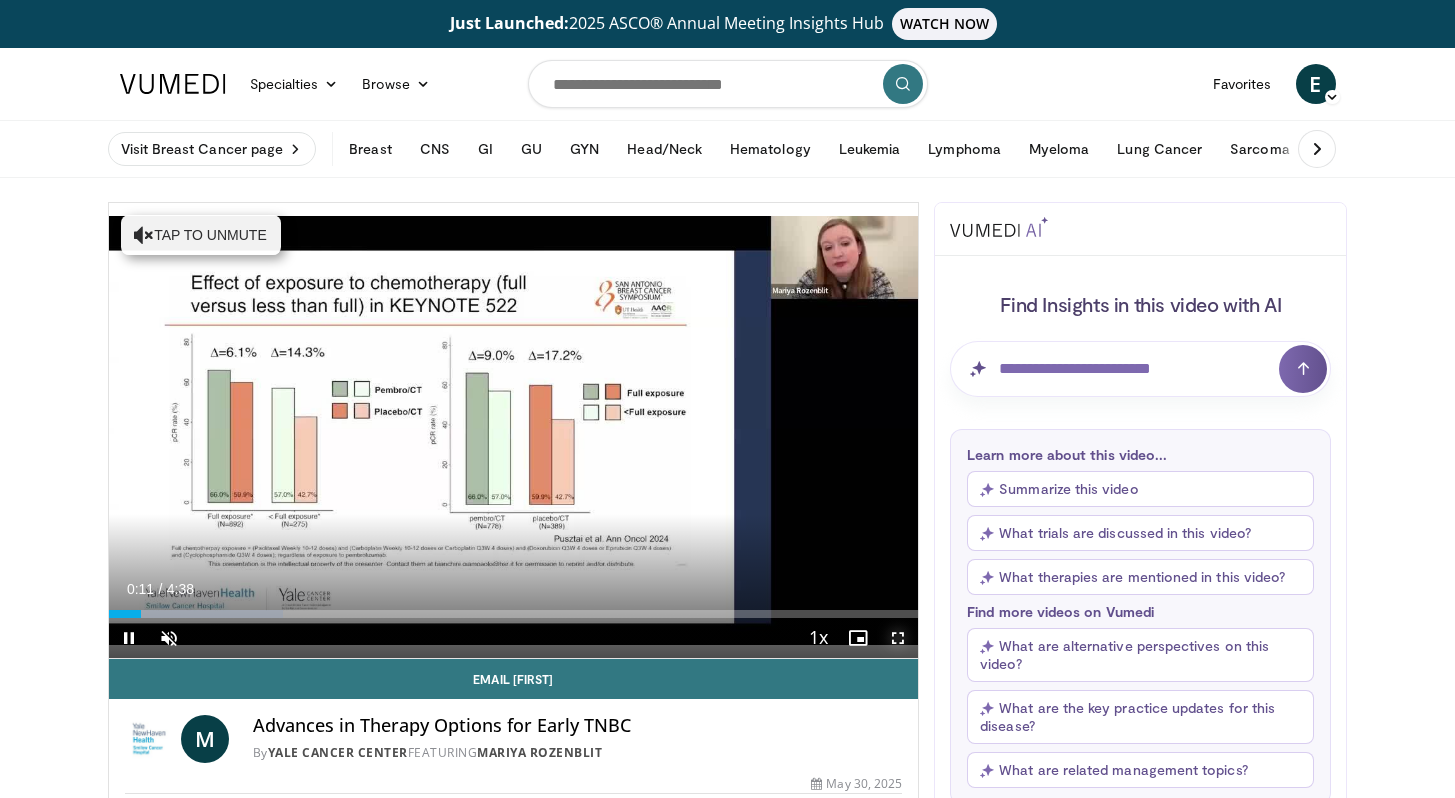 click at bounding box center (898, 638) 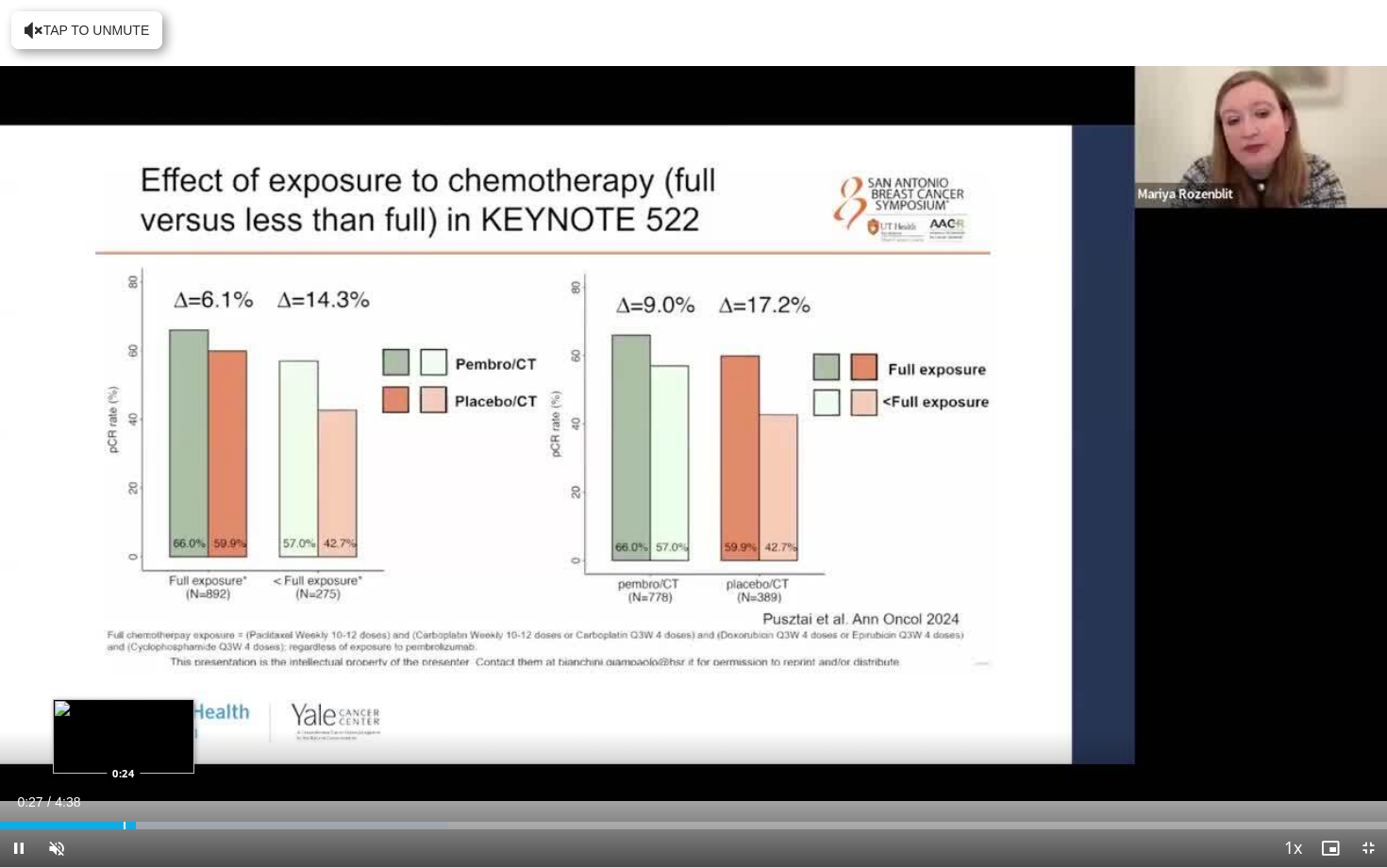 click at bounding box center [125, 826] 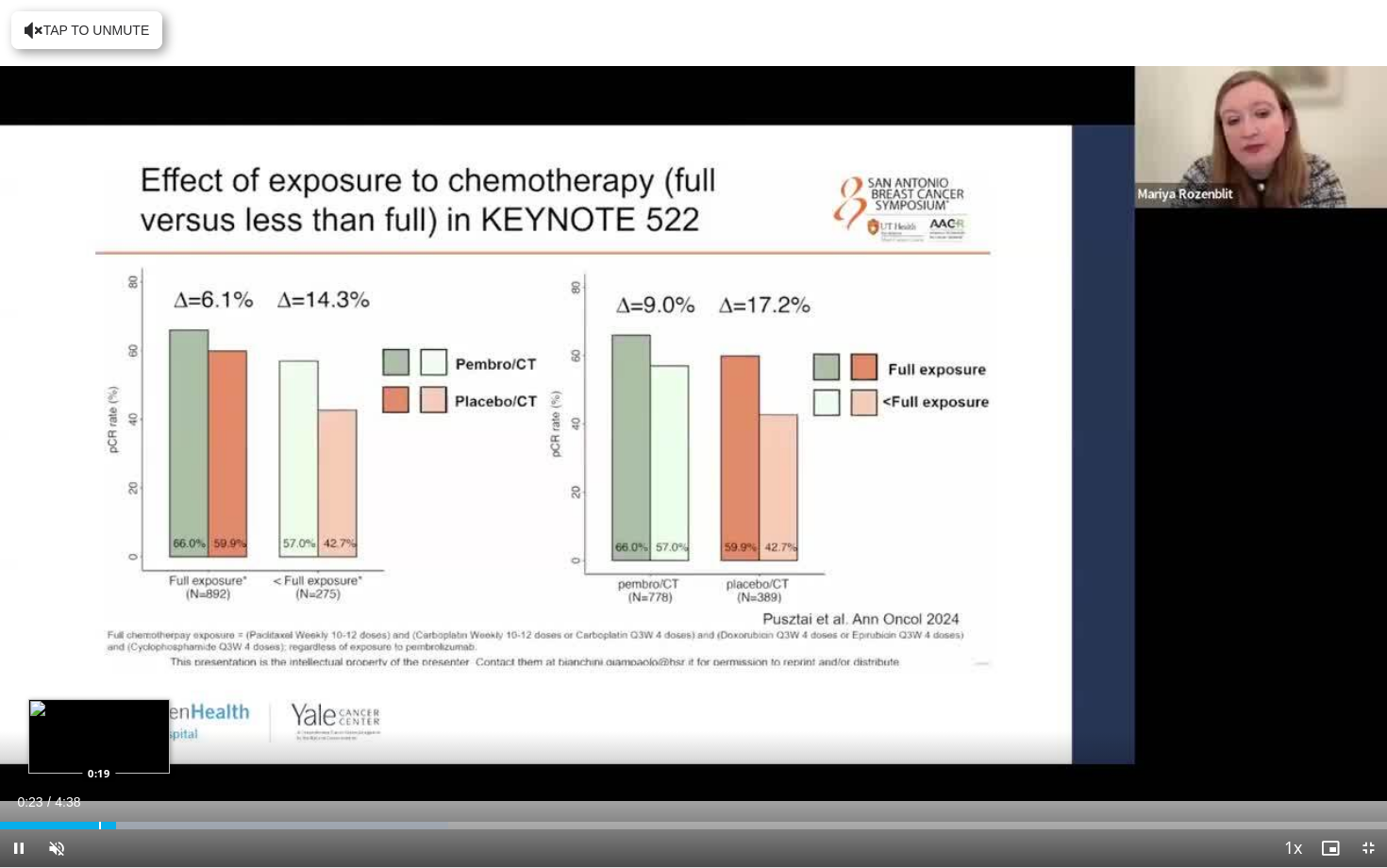 click on "Loaded :  32.30% 0:23 0:19" at bounding box center (694, 826) 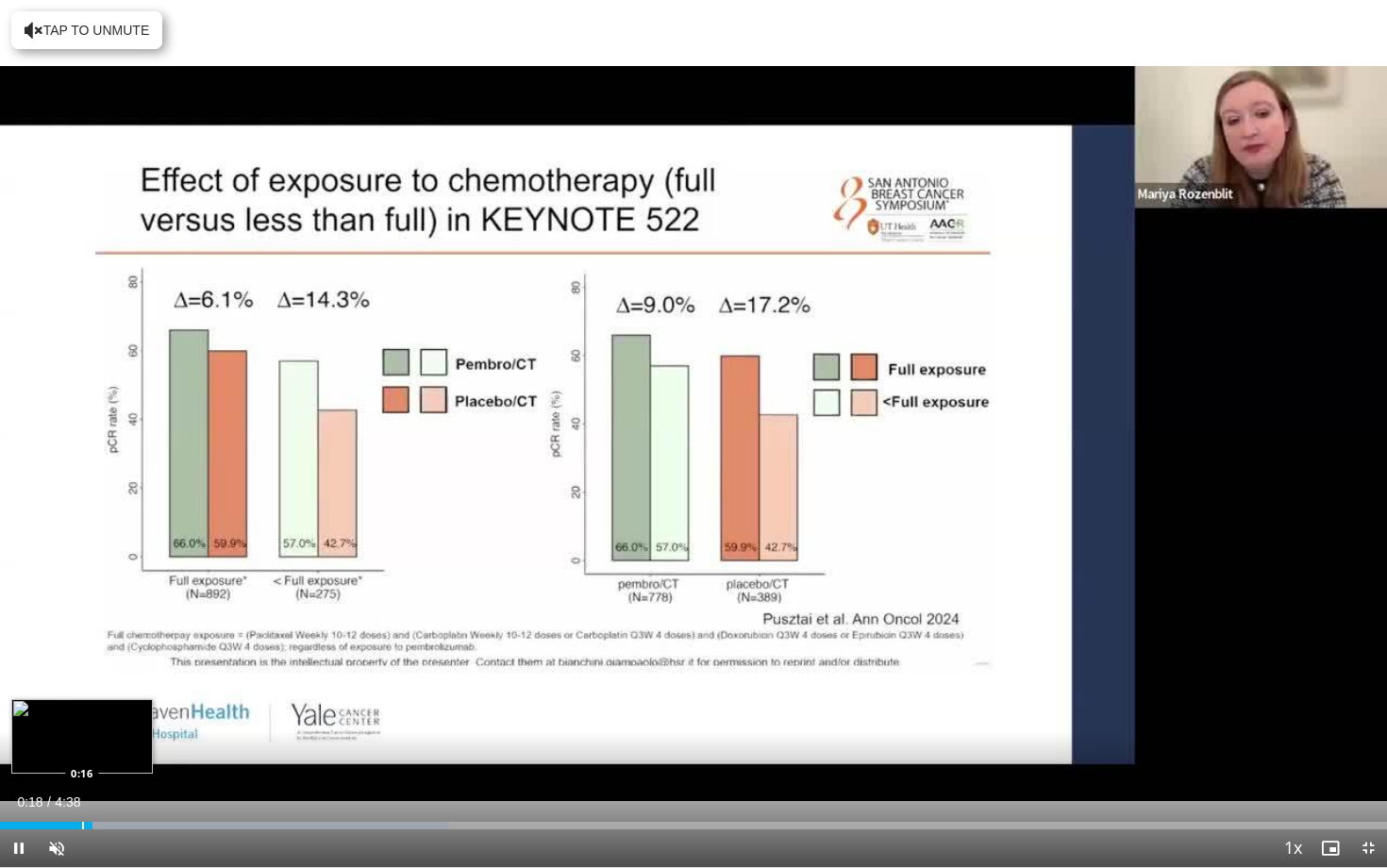 click at bounding box center [83, 826] 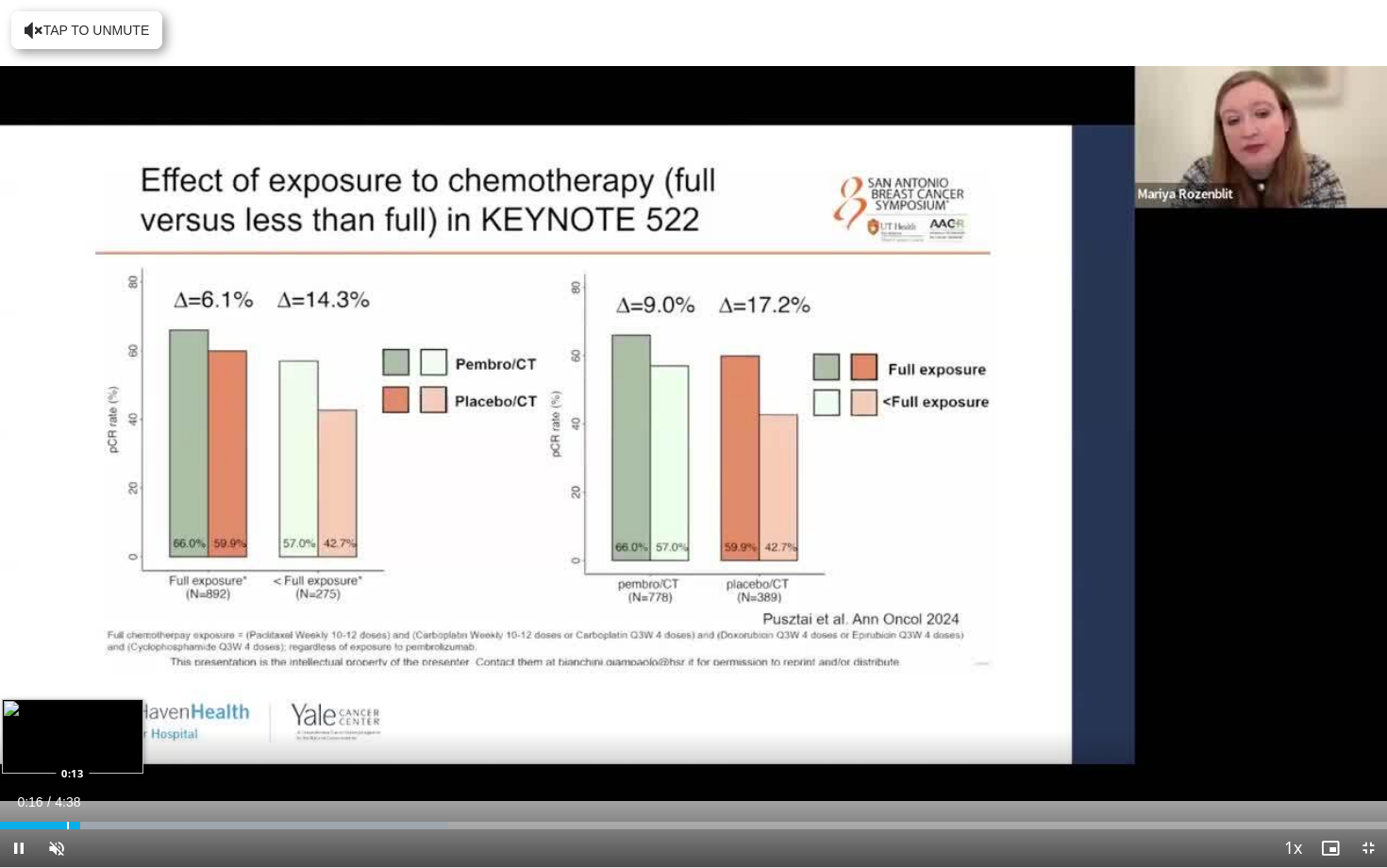 click at bounding box center (68, 826) 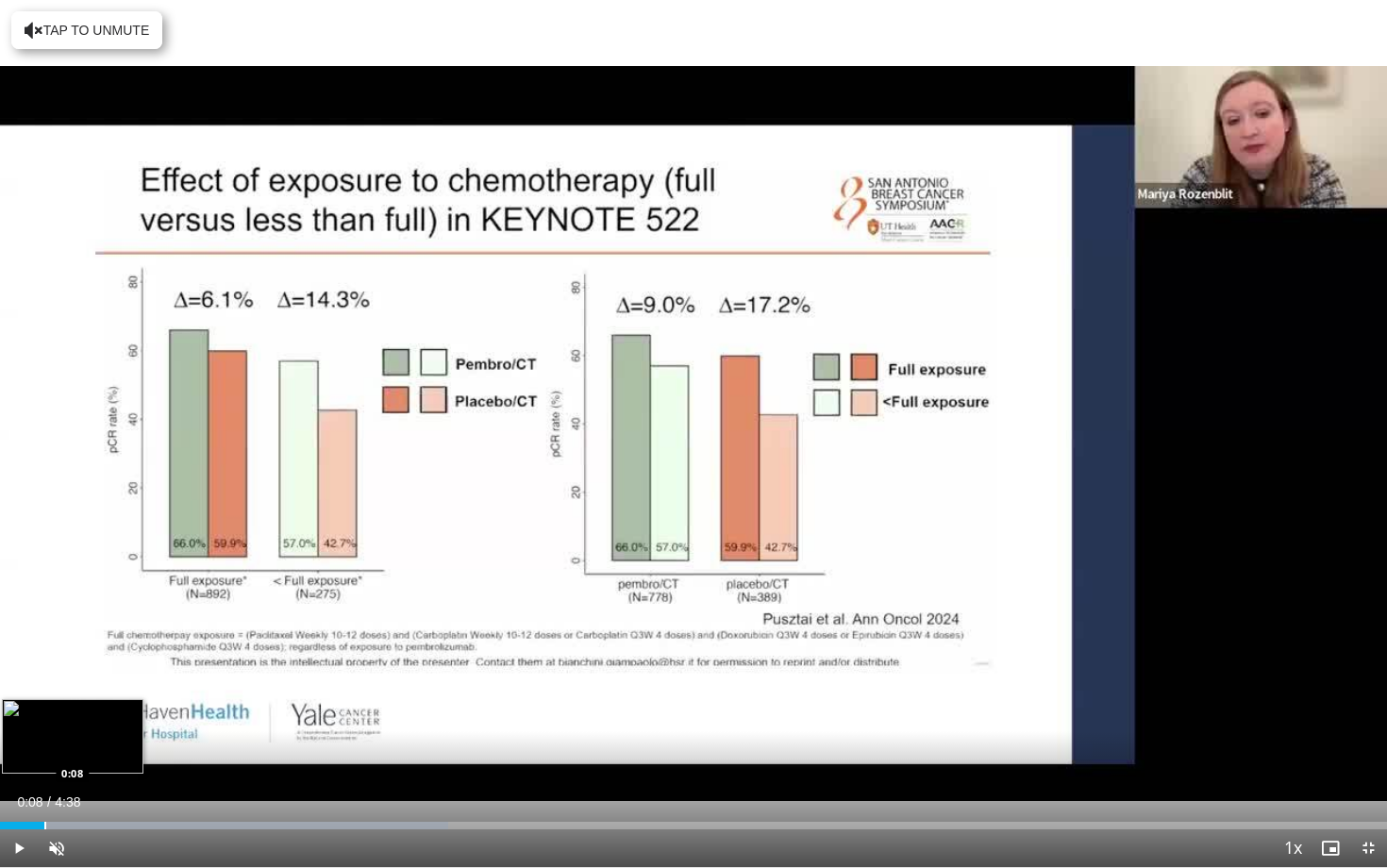 click at bounding box center [45, 826] 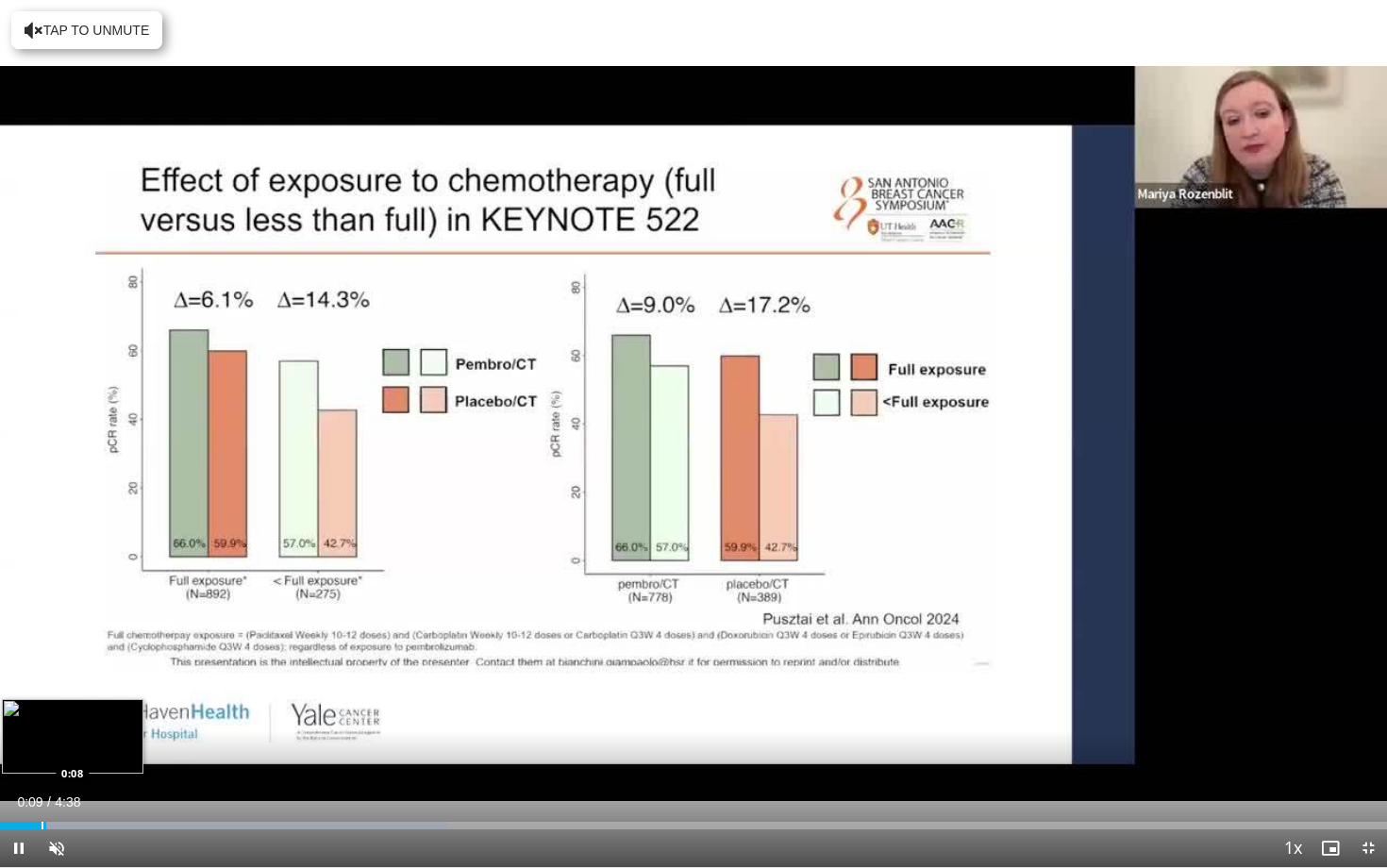 click at bounding box center [42, 826] 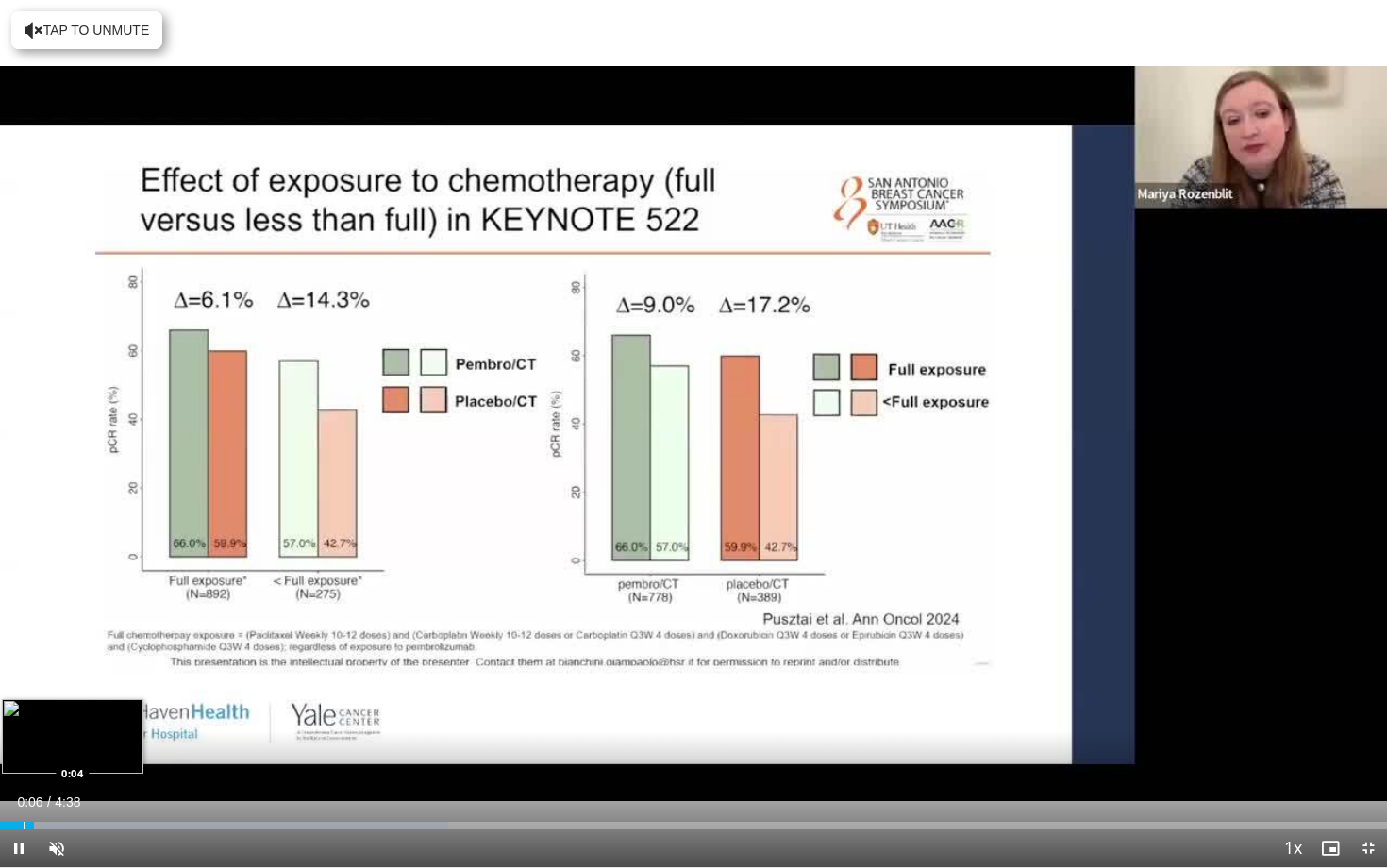click at bounding box center (25, 826) 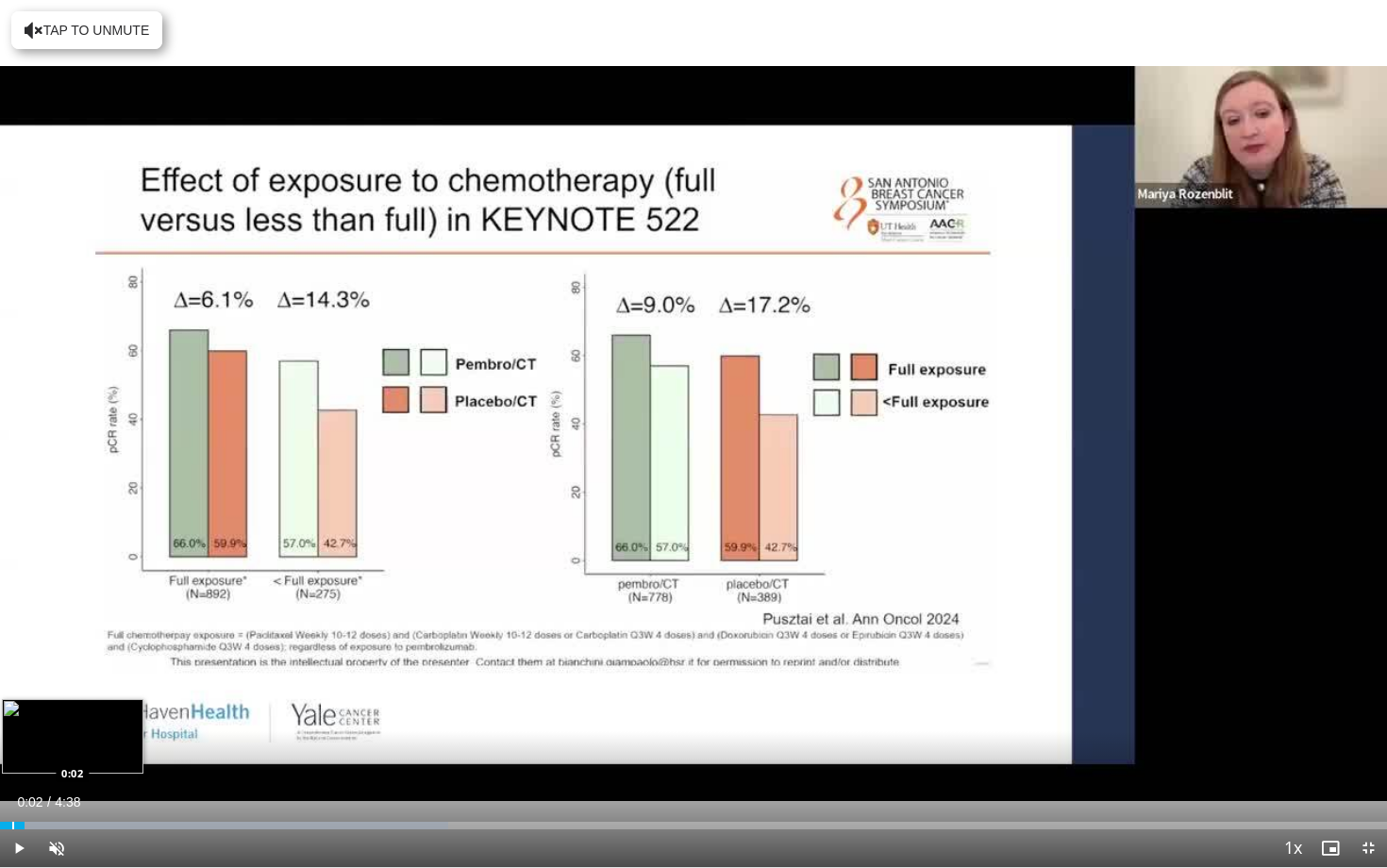 click on "Loaded :  32.30% 0:04 0:02" at bounding box center [694, 826] 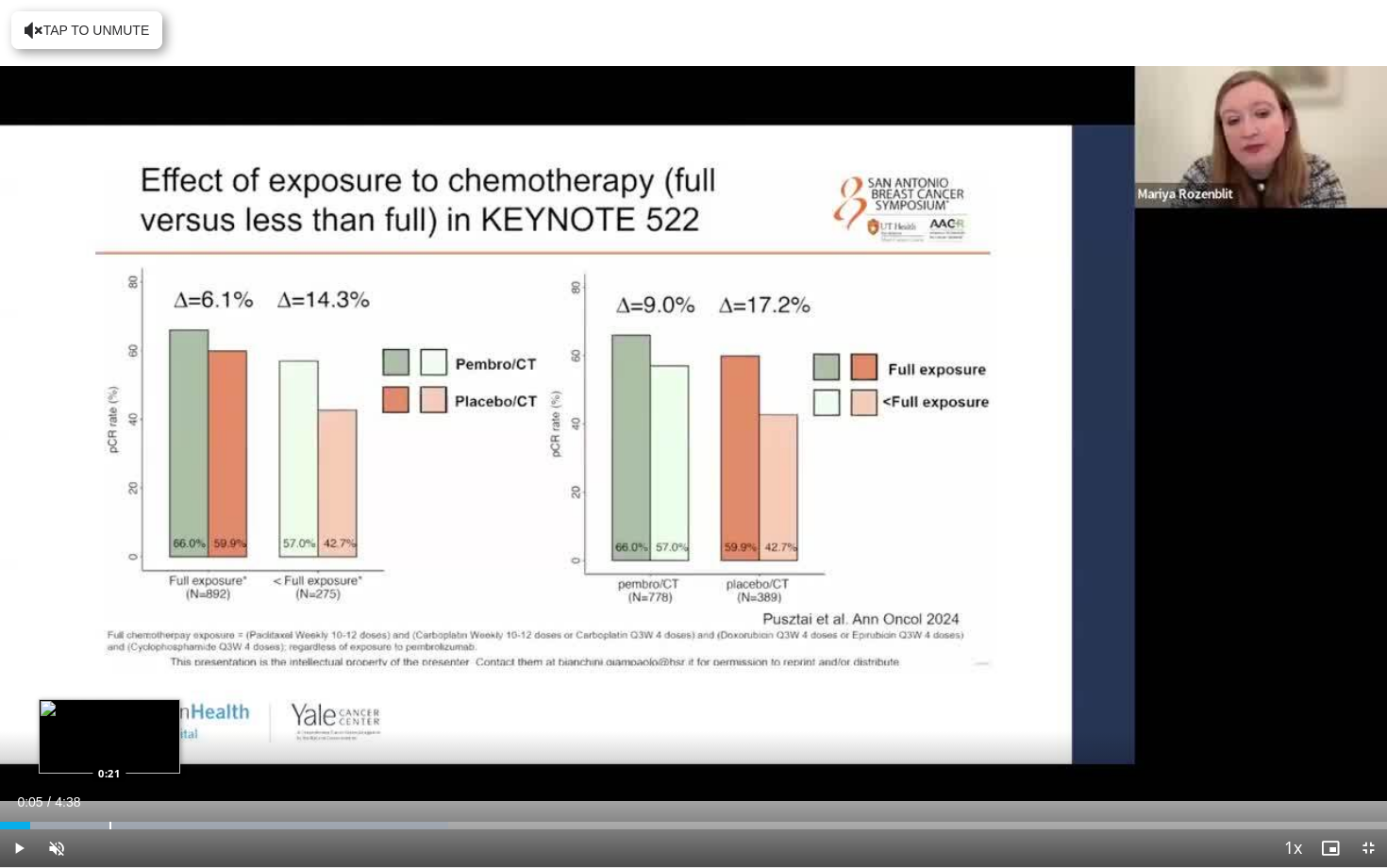 click at bounding box center [110, 826] 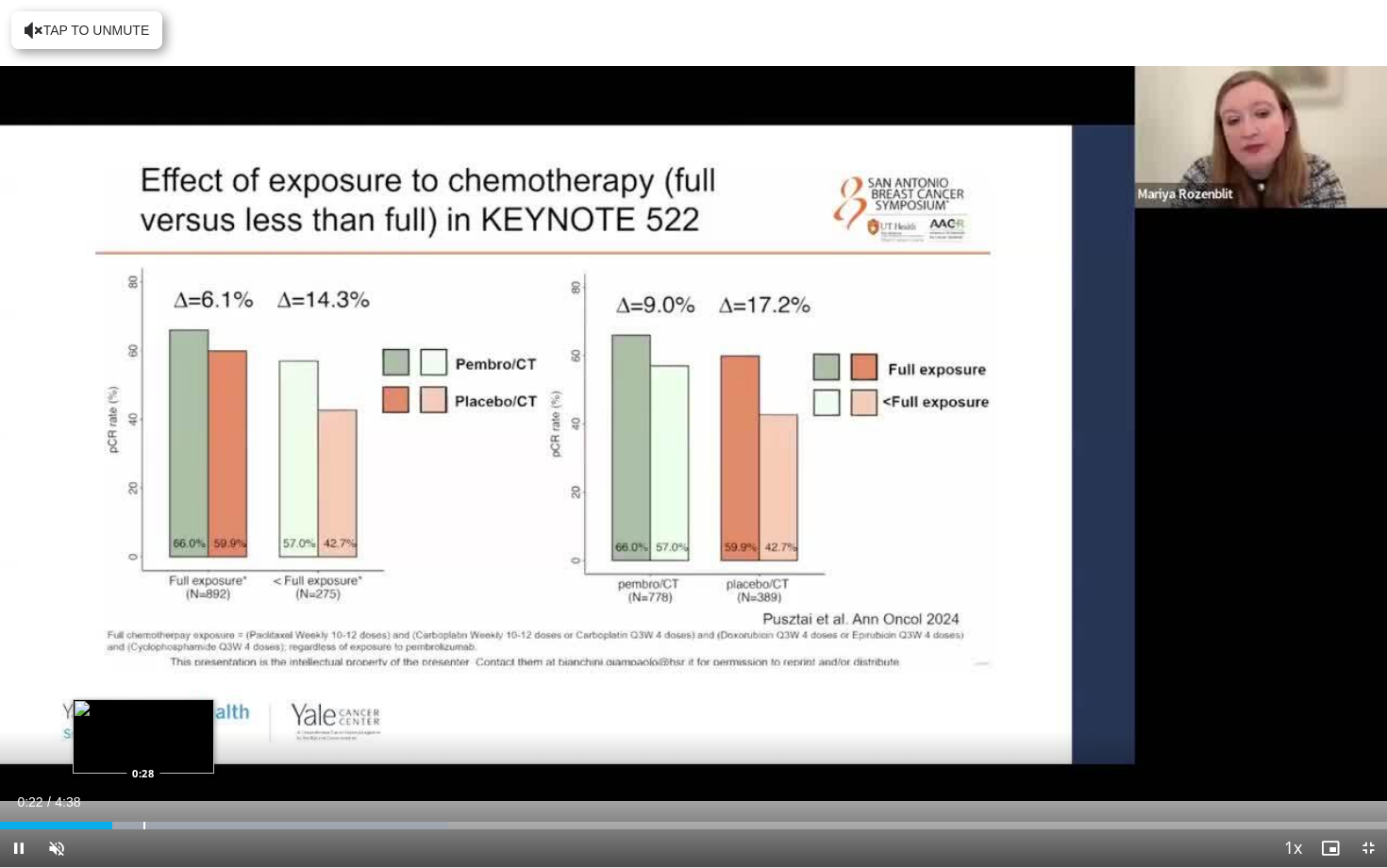 click at bounding box center [144, 826] 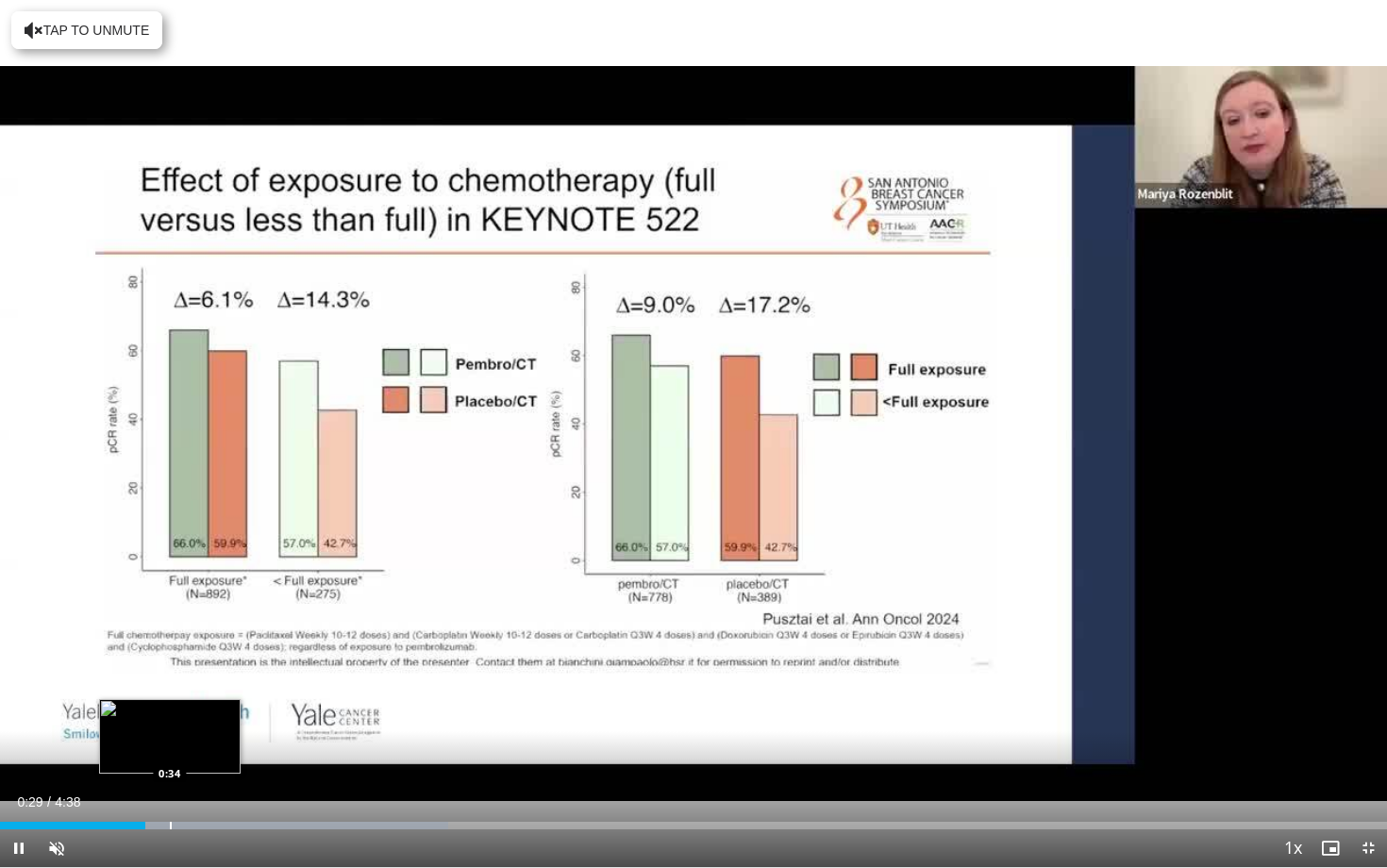 click at bounding box center (171, 826) 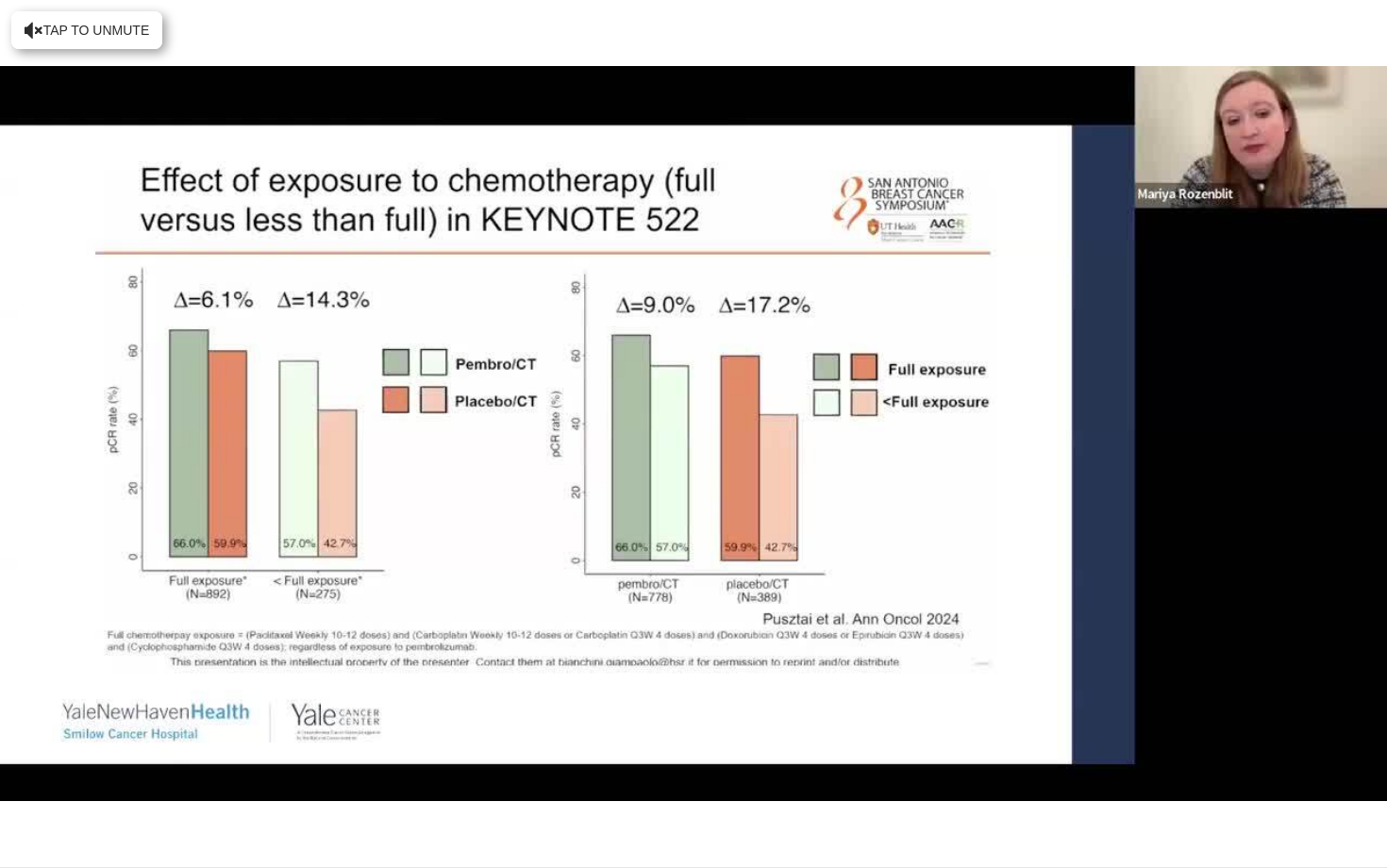 click on "10 seconds
Tap to unmute" at bounding box center [694, 433] 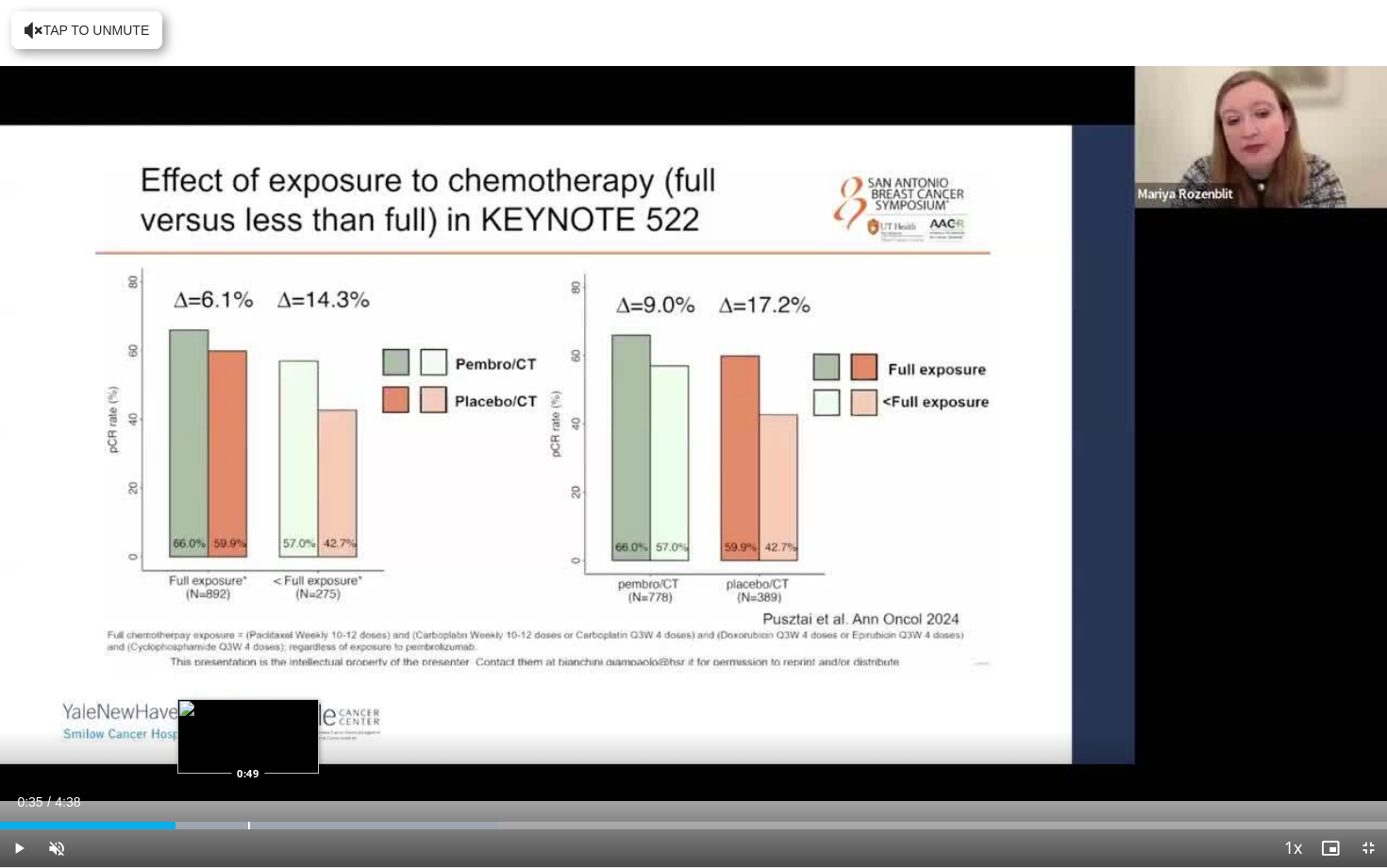 click at bounding box center [249, 826] 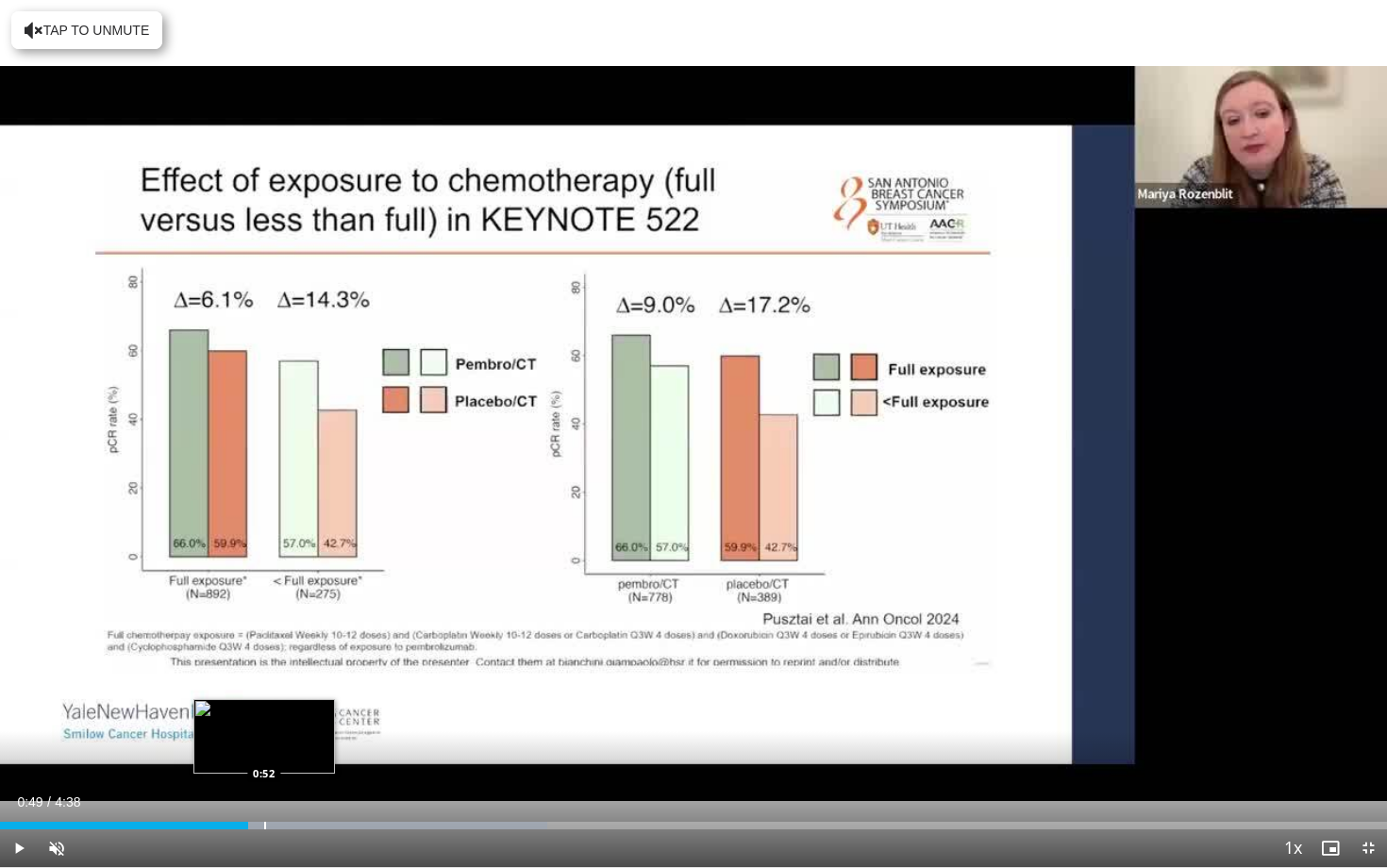 click at bounding box center (265, 826) 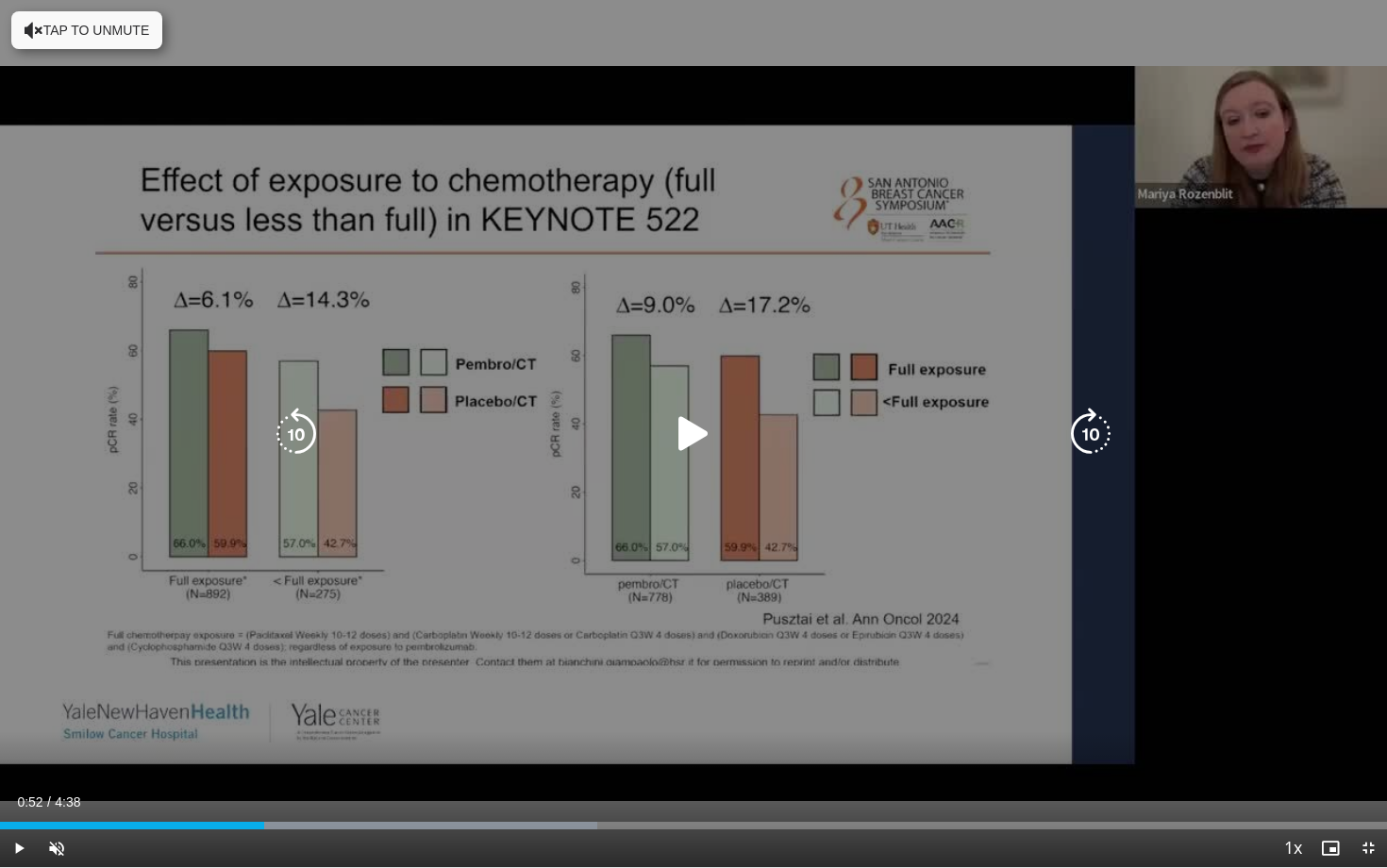 click on "10 seconds
Tap to unmute" at bounding box center [694, 433] 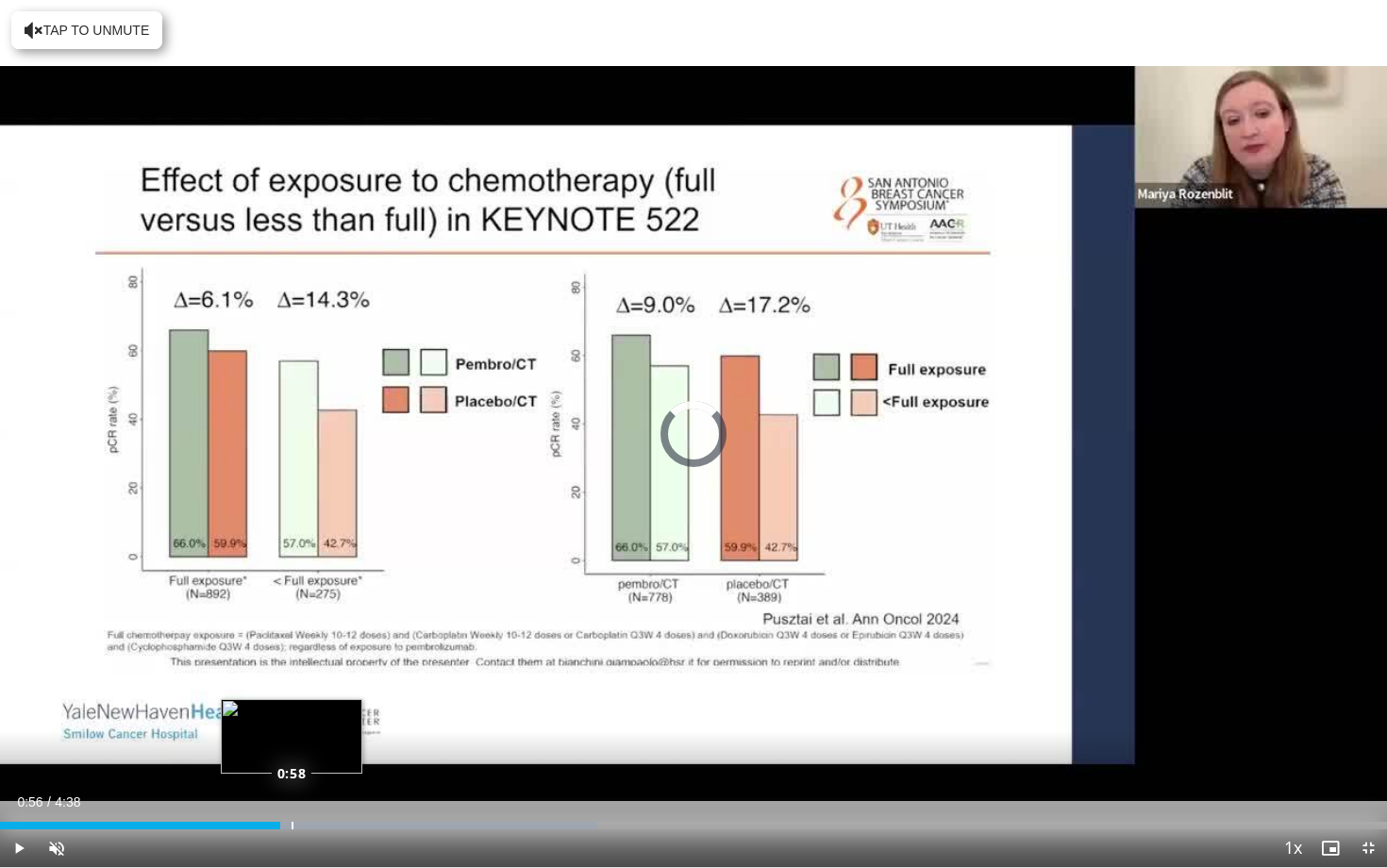 click on "Loaded :  43.07% 1:02 0:58" at bounding box center (694, 826) 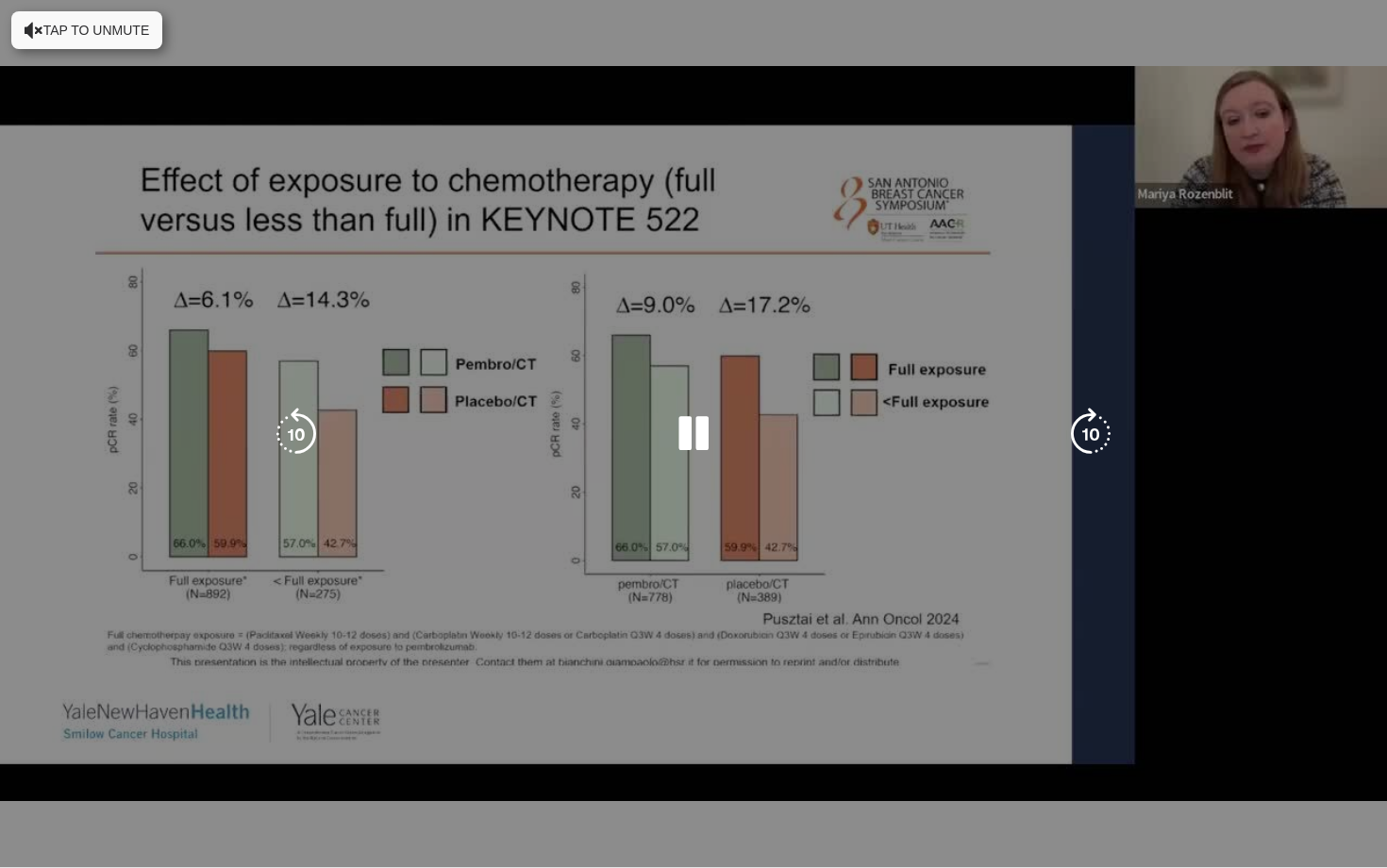 click on "**********" at bounding box center [694, 434] 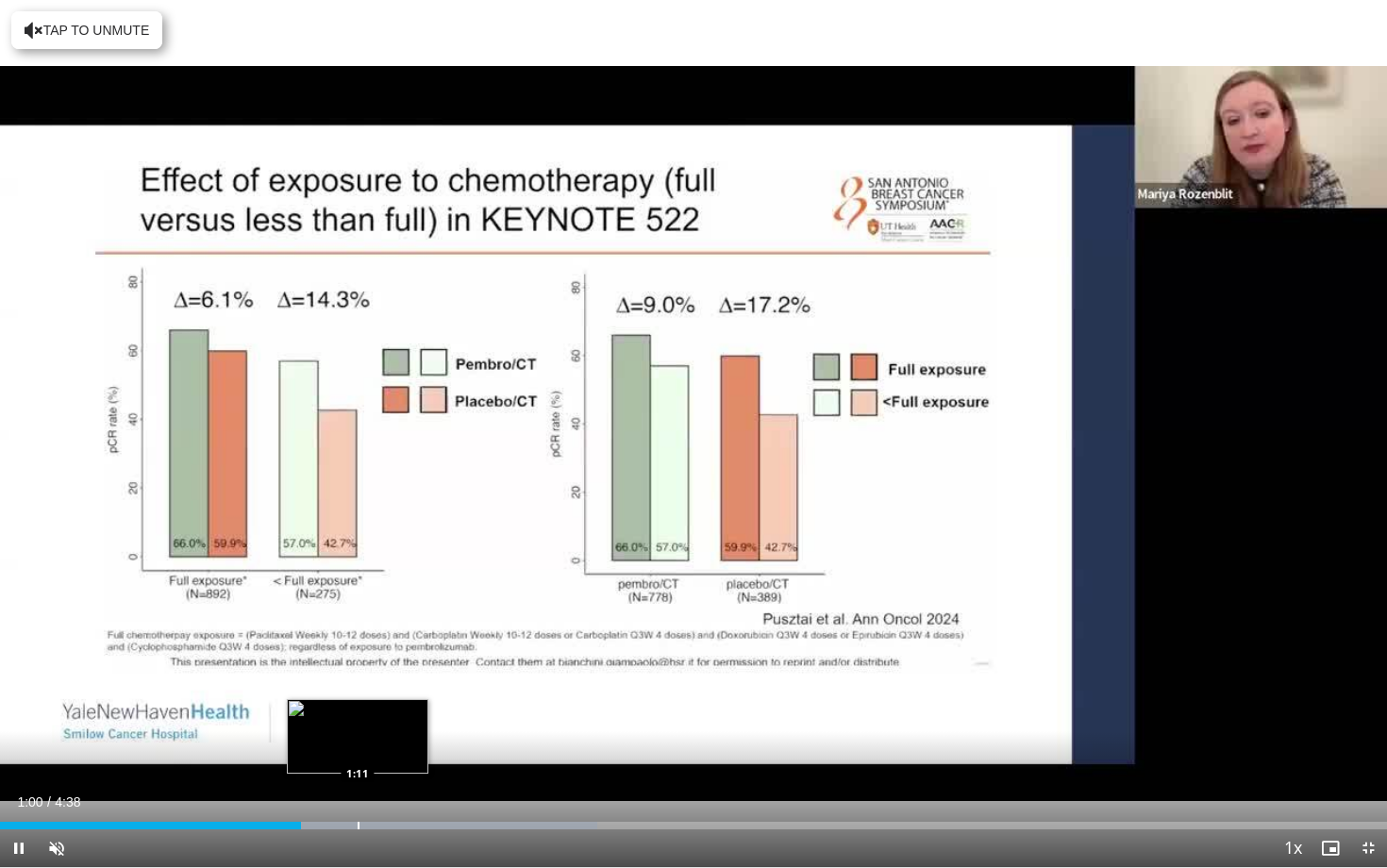 click at bounding box center [359, 826] 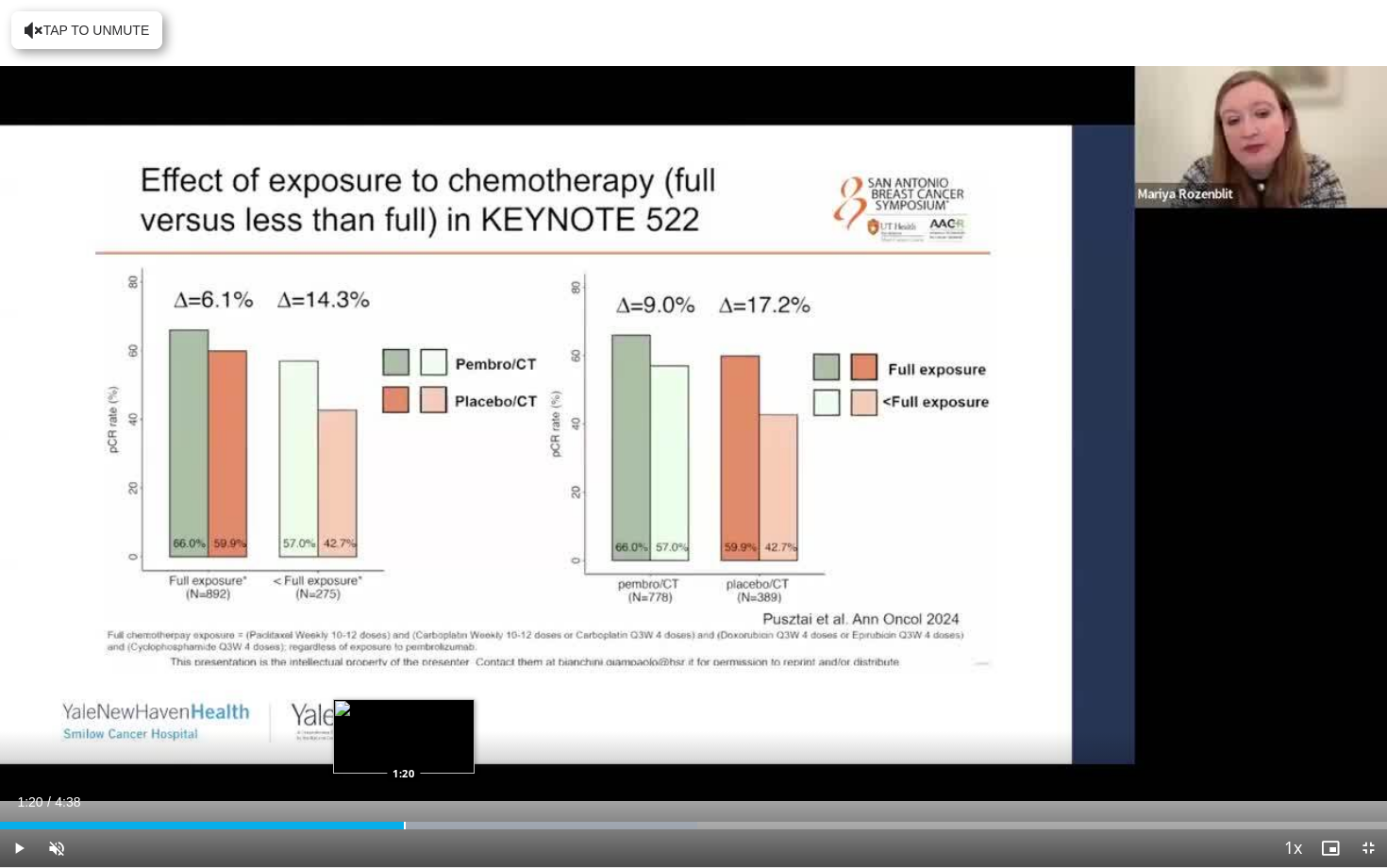 click at bounding box center [405, 826] 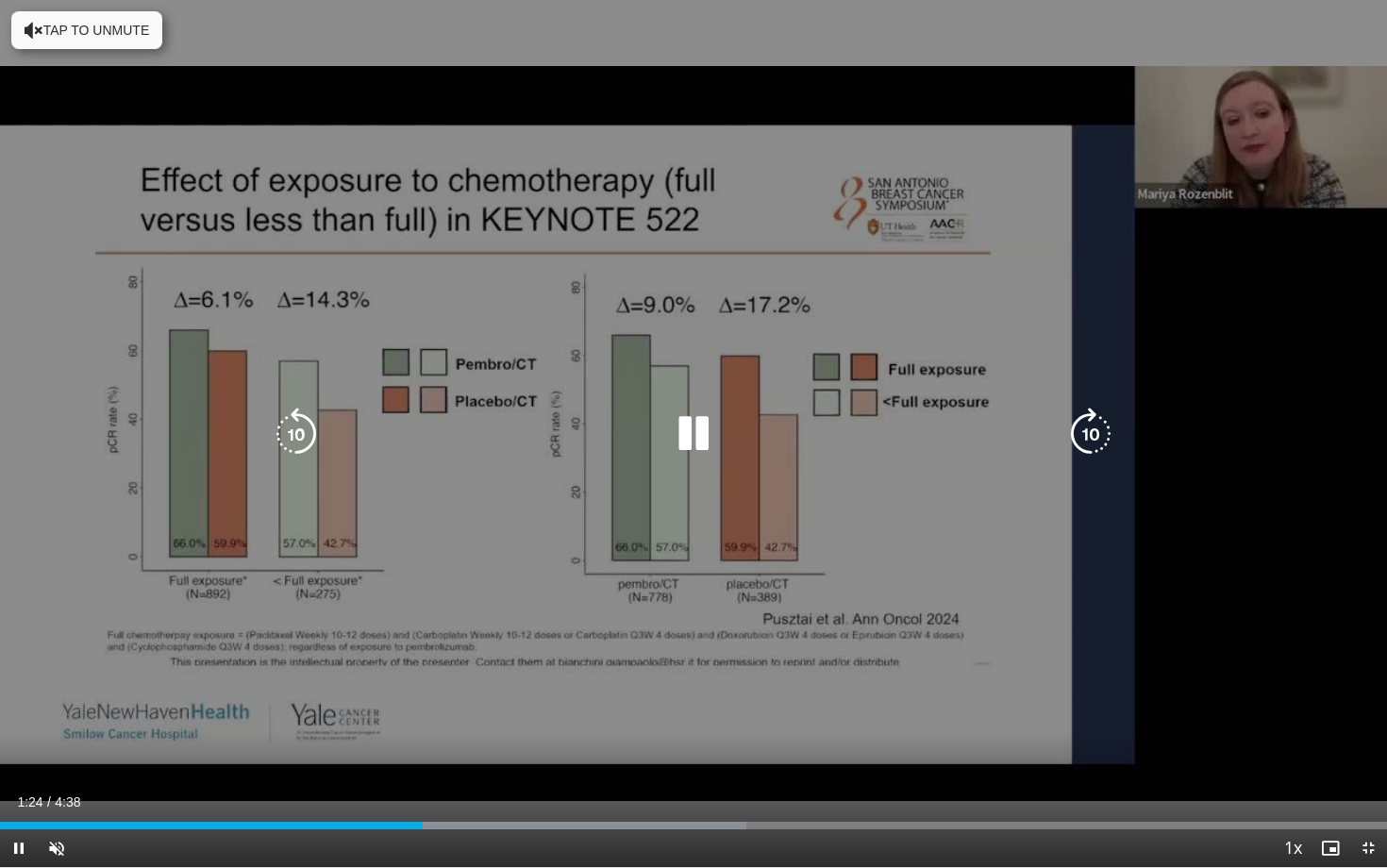 click at bounding box center [694, 434] 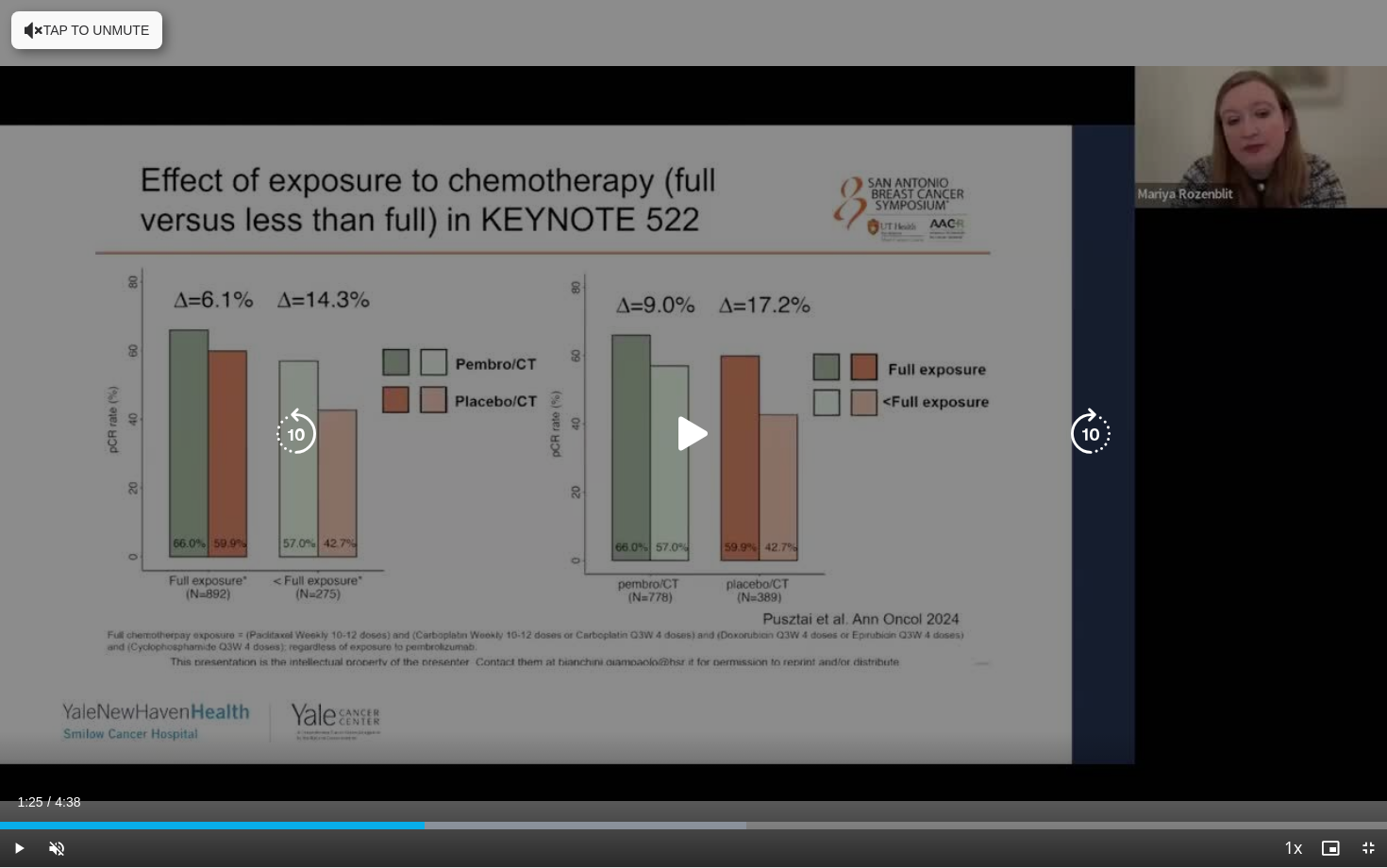 click at bounding box center [694, 434] 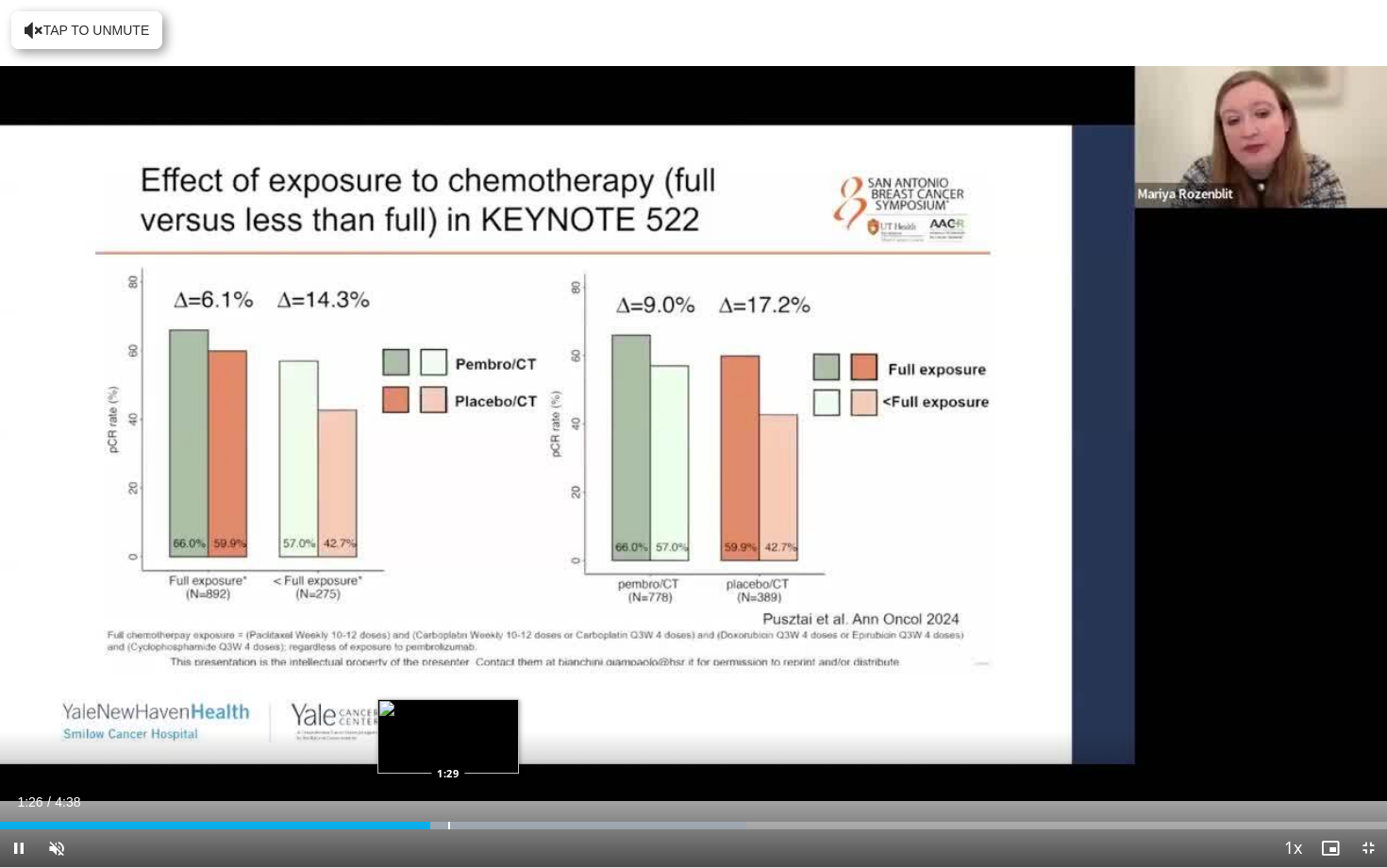 click at bounding box center [449, 826] 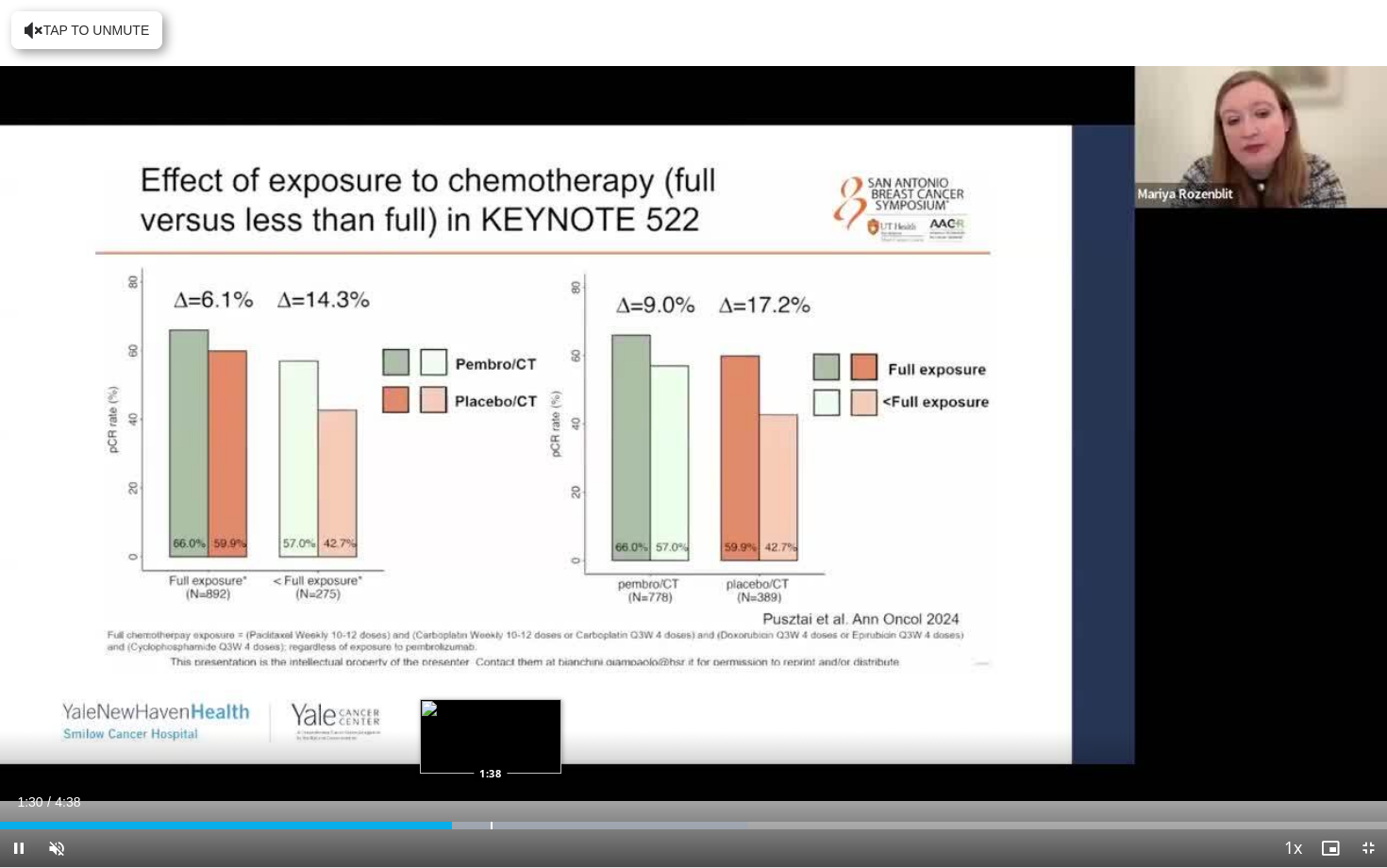 click at bounding box center (492, 826) 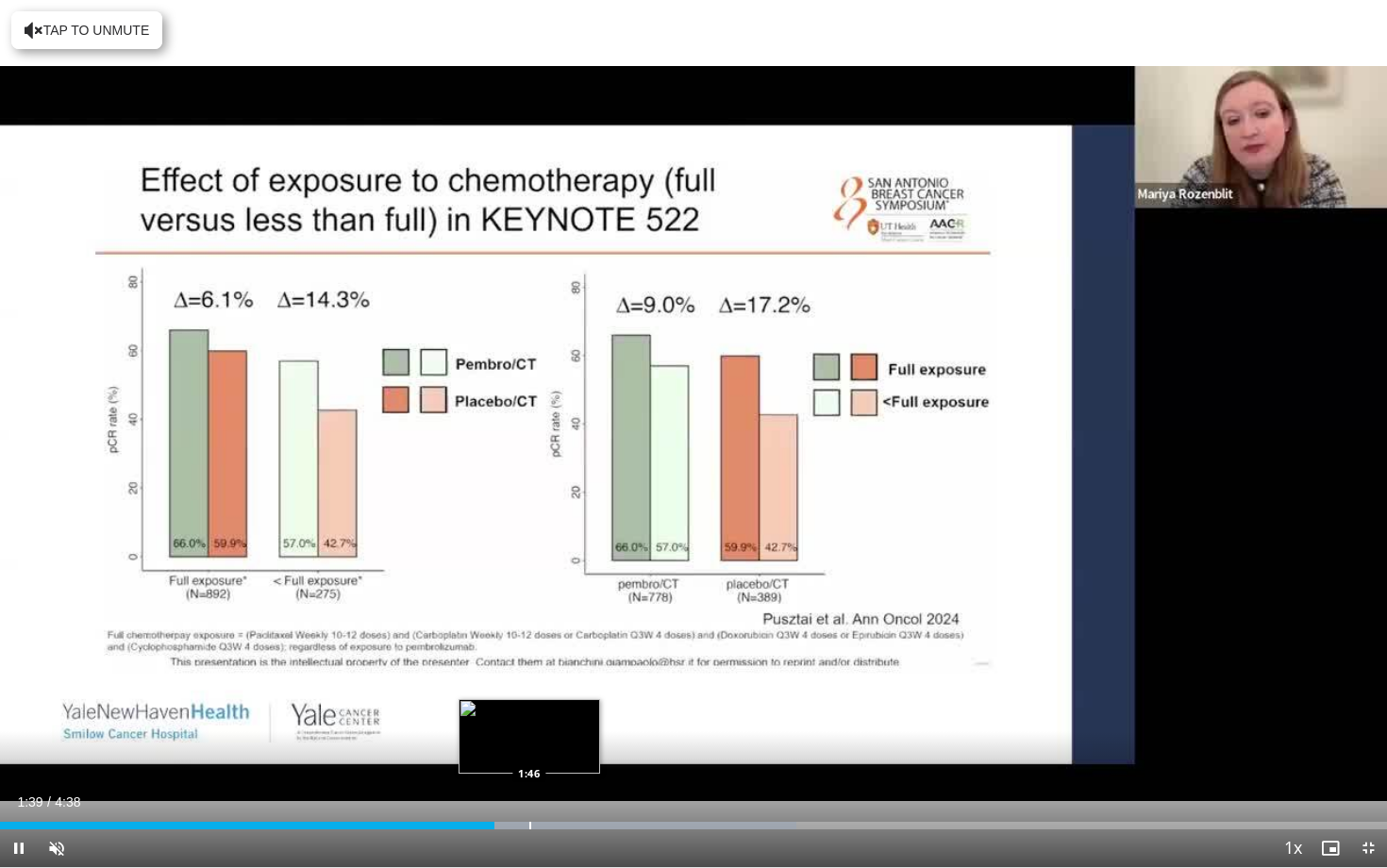 click at bounding box center (530, 826) 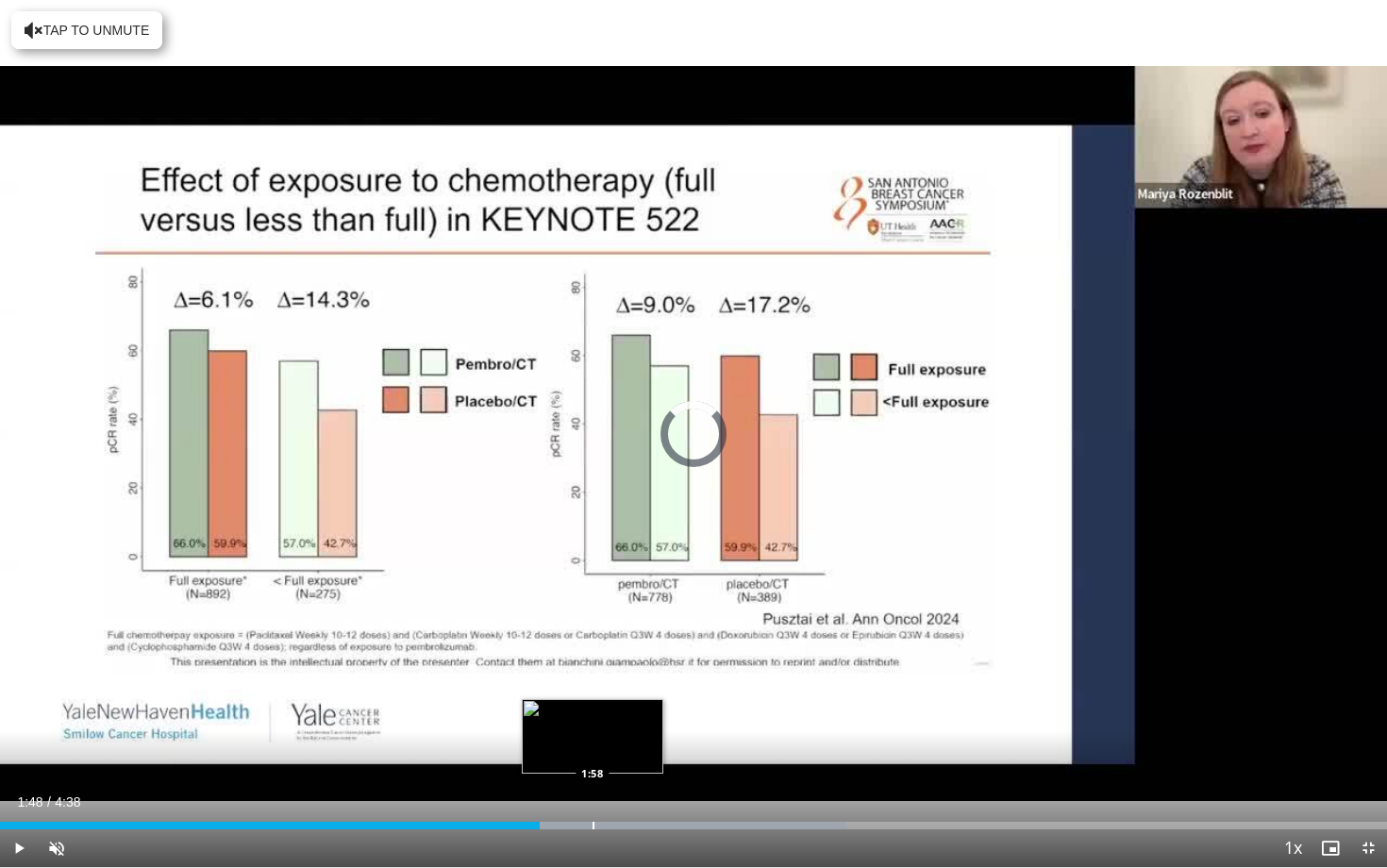 click at bounding box center [593, 826] 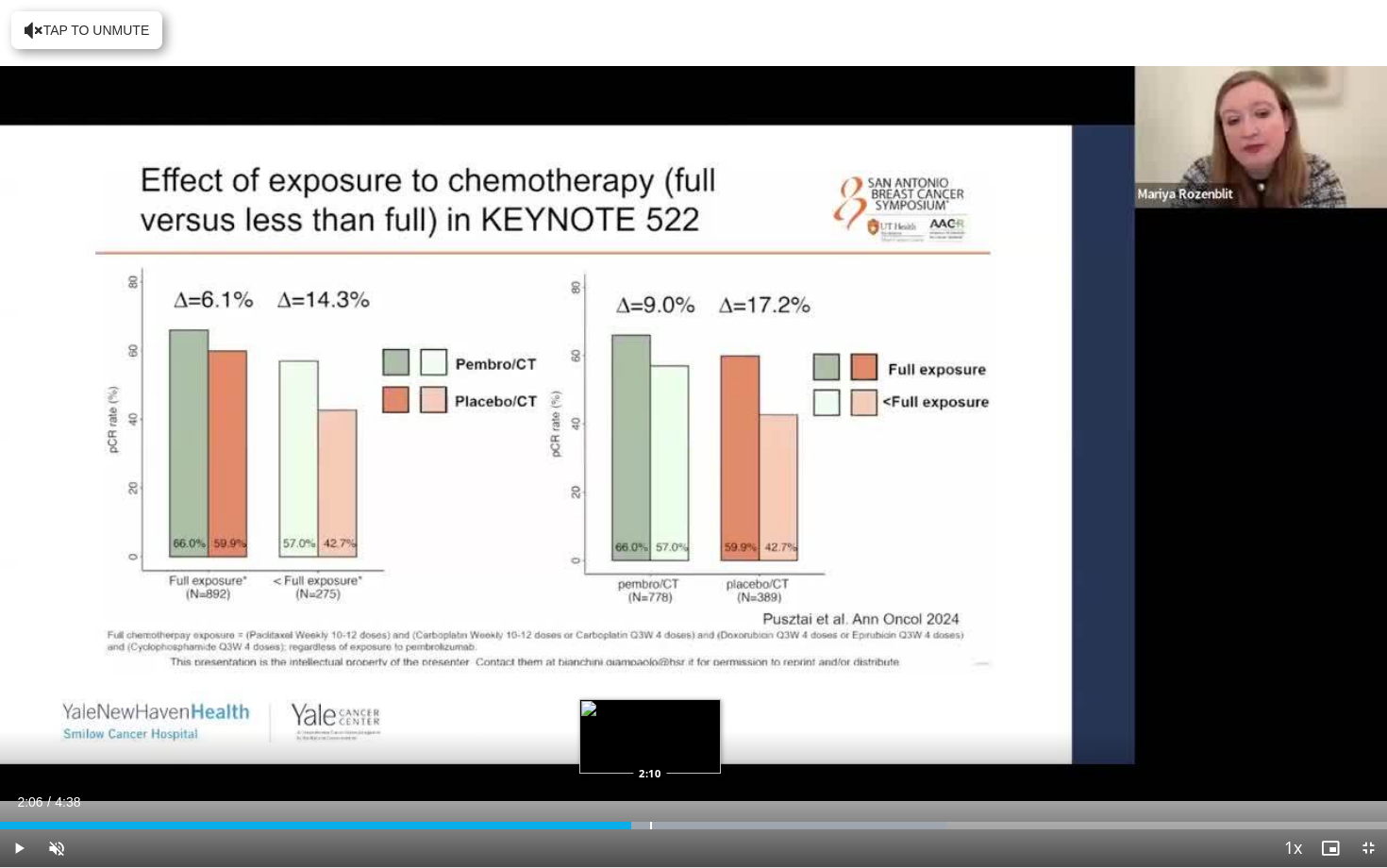 click at bounding box center (651, 826) 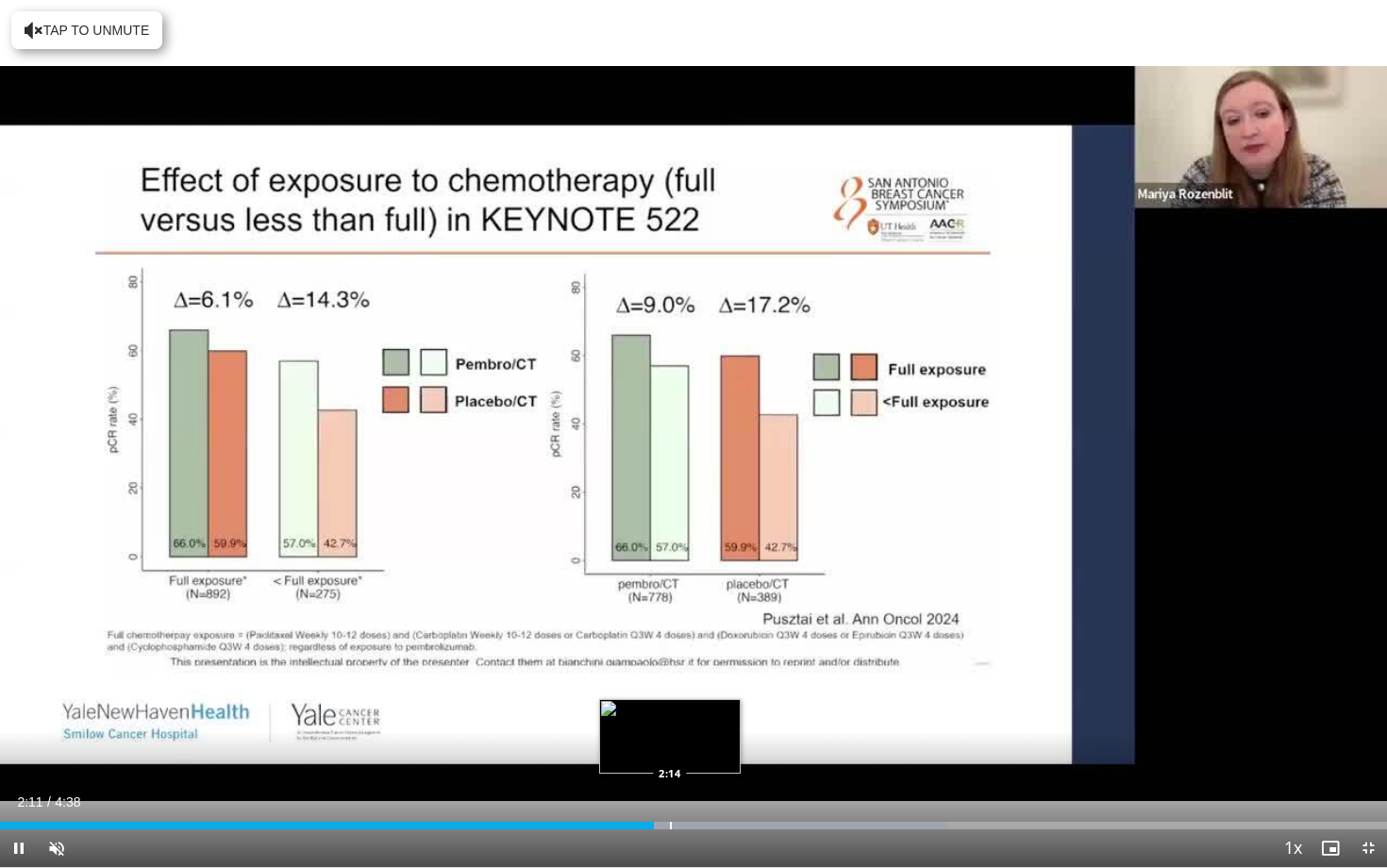 click at bounding box center (671, 826) 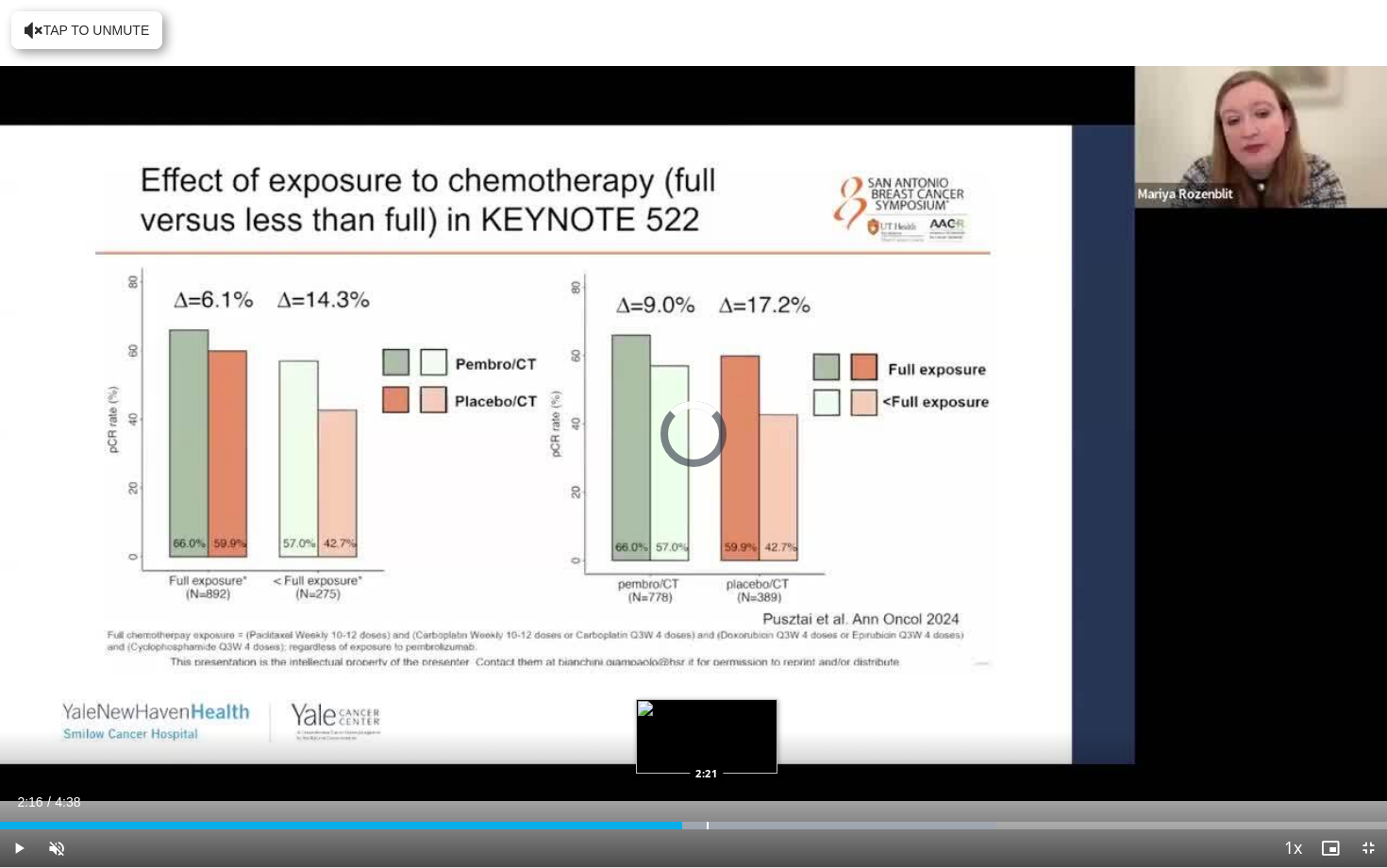 click at bounding box center [708, 826] 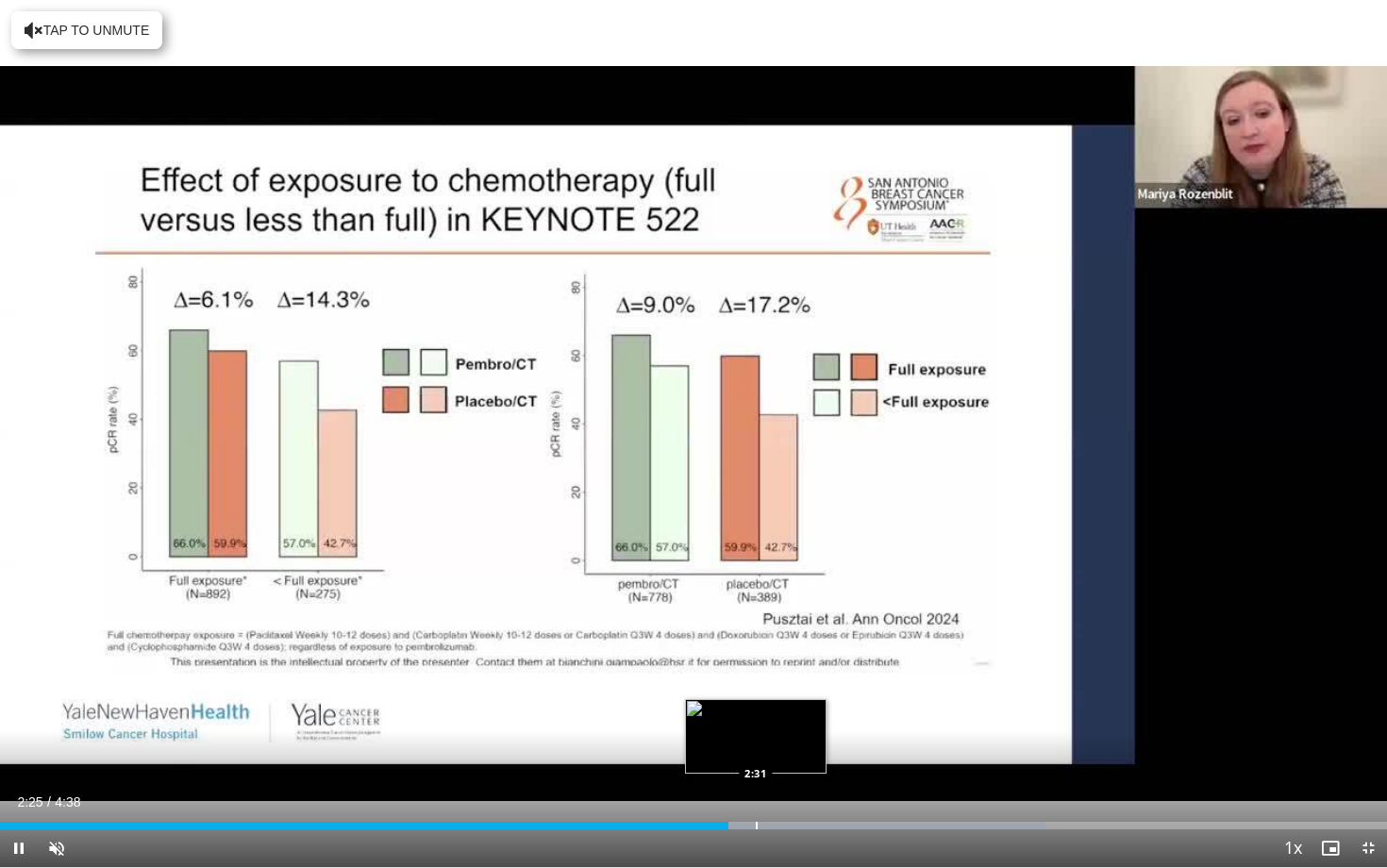 click at bounding box center [757, 826] 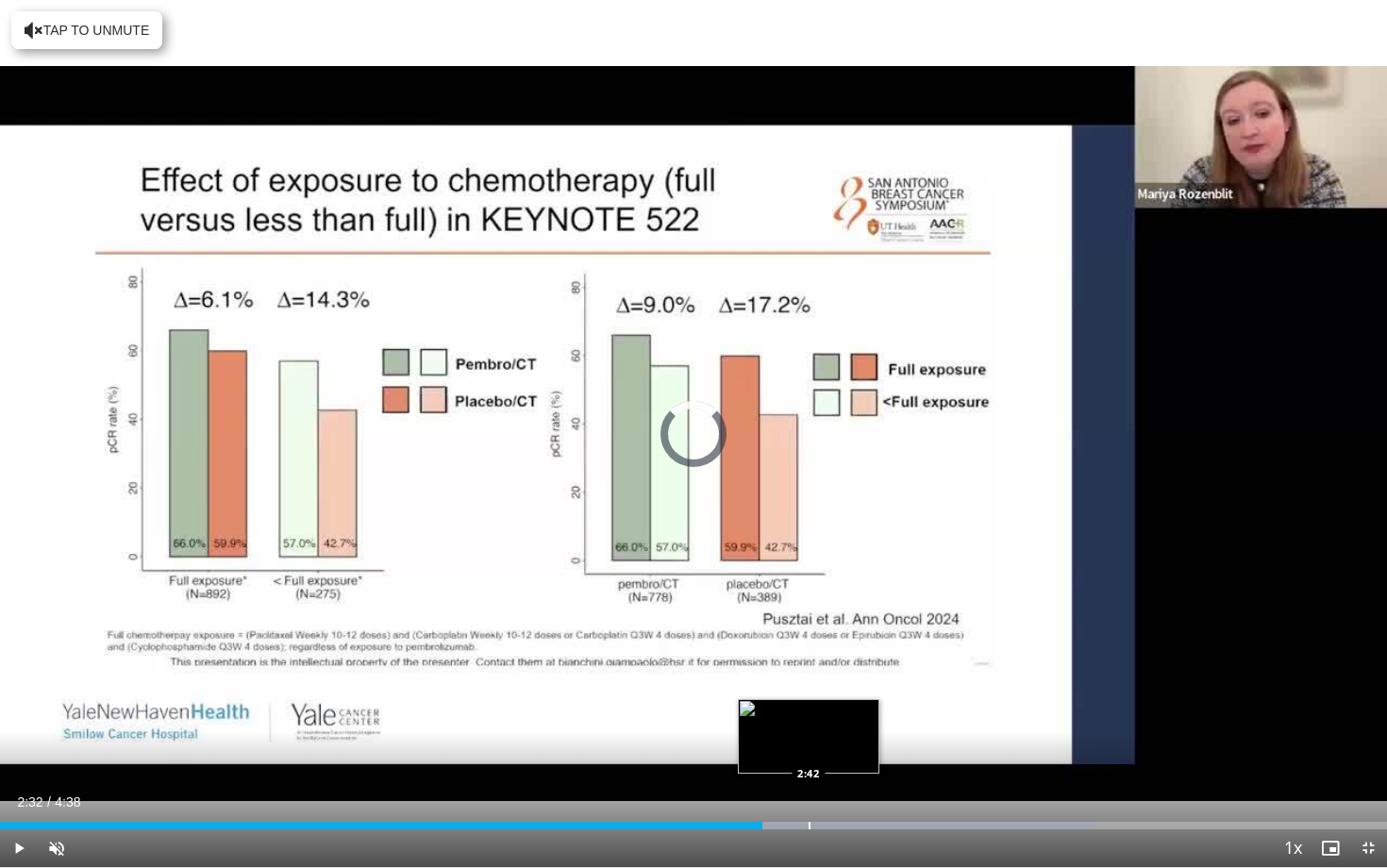 click at bounding box center (810, 826) 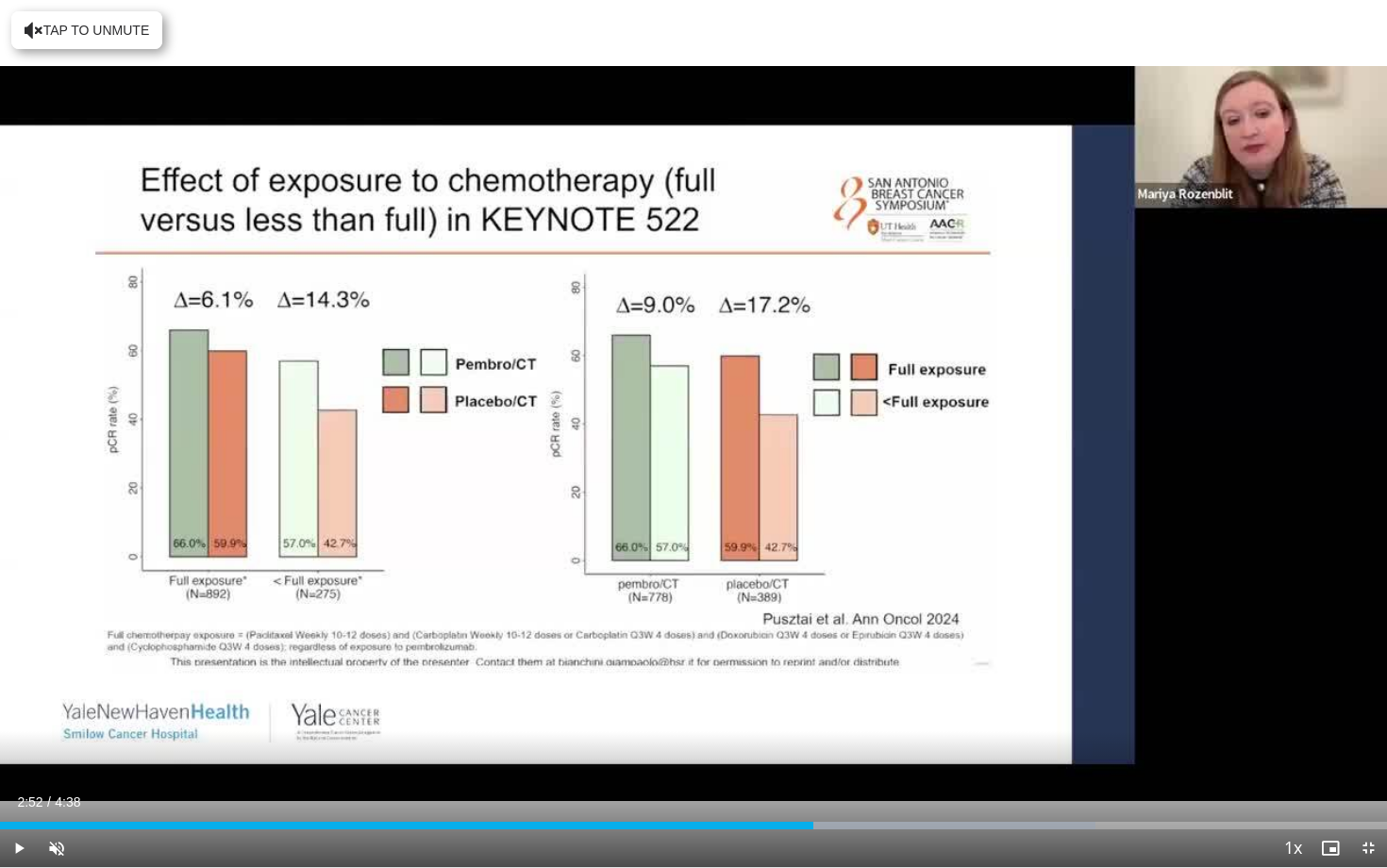 click at bounding box center (861, 826) 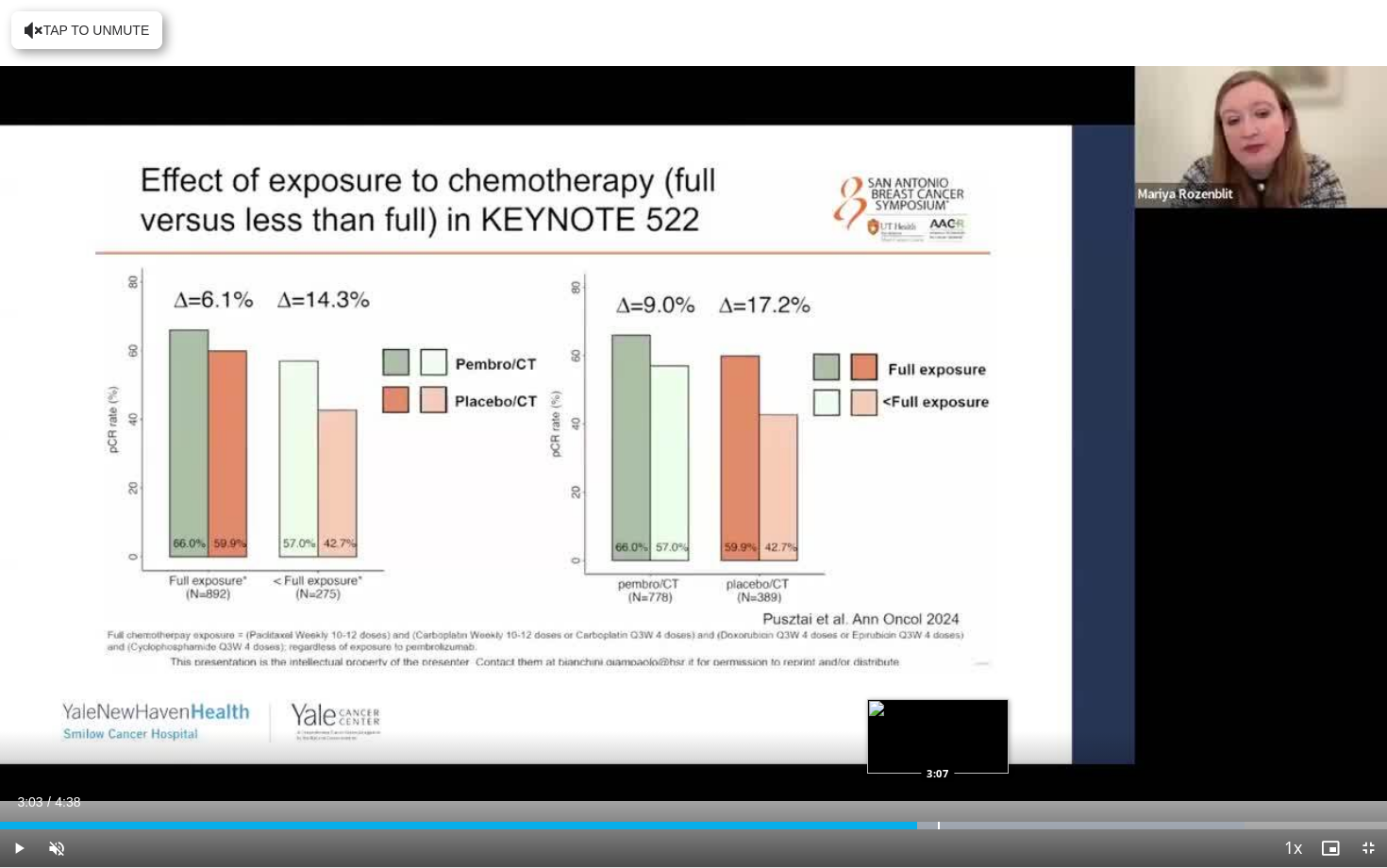 click at bounding box center (939, 826) 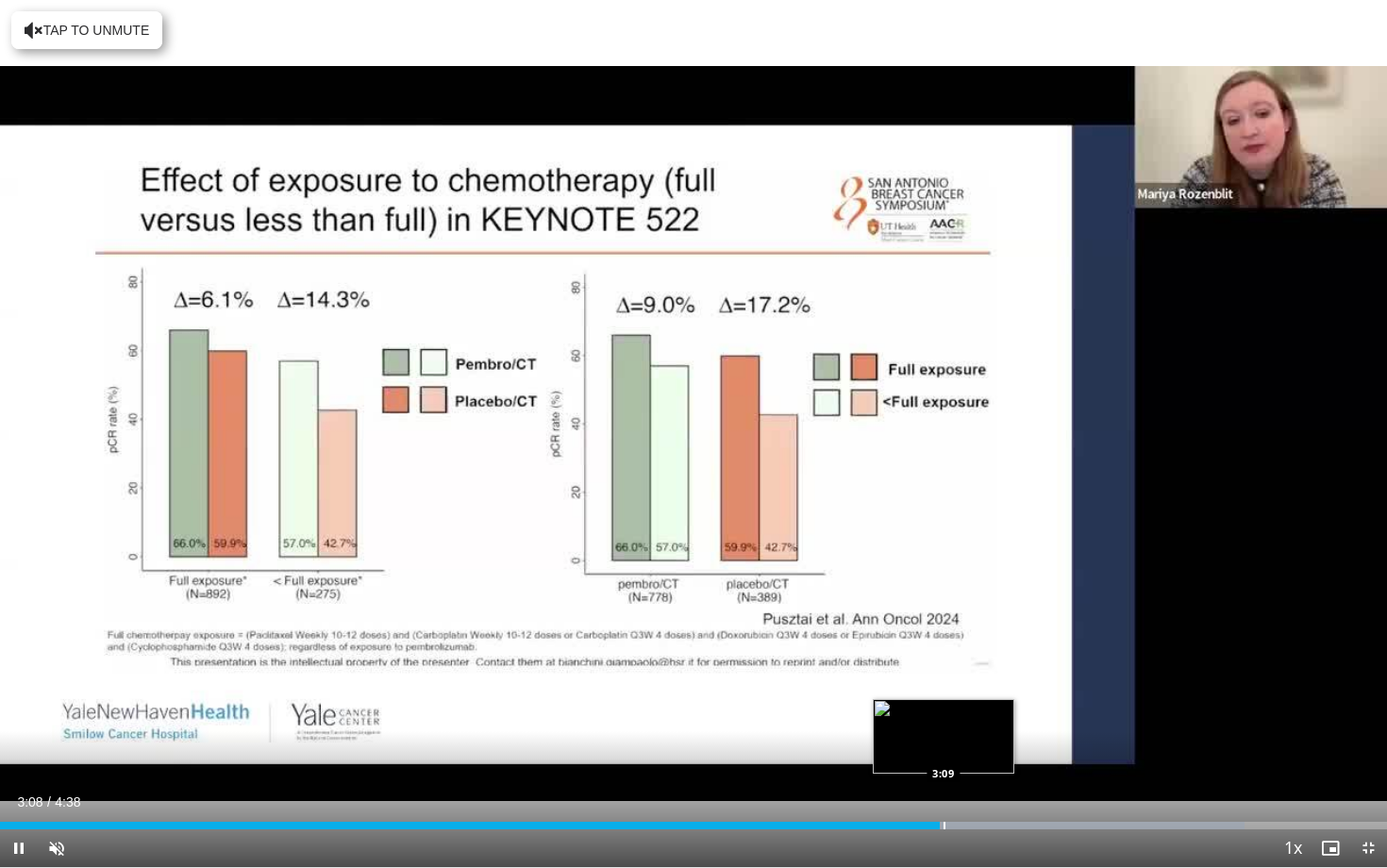 click at bounding box center [944, 826] 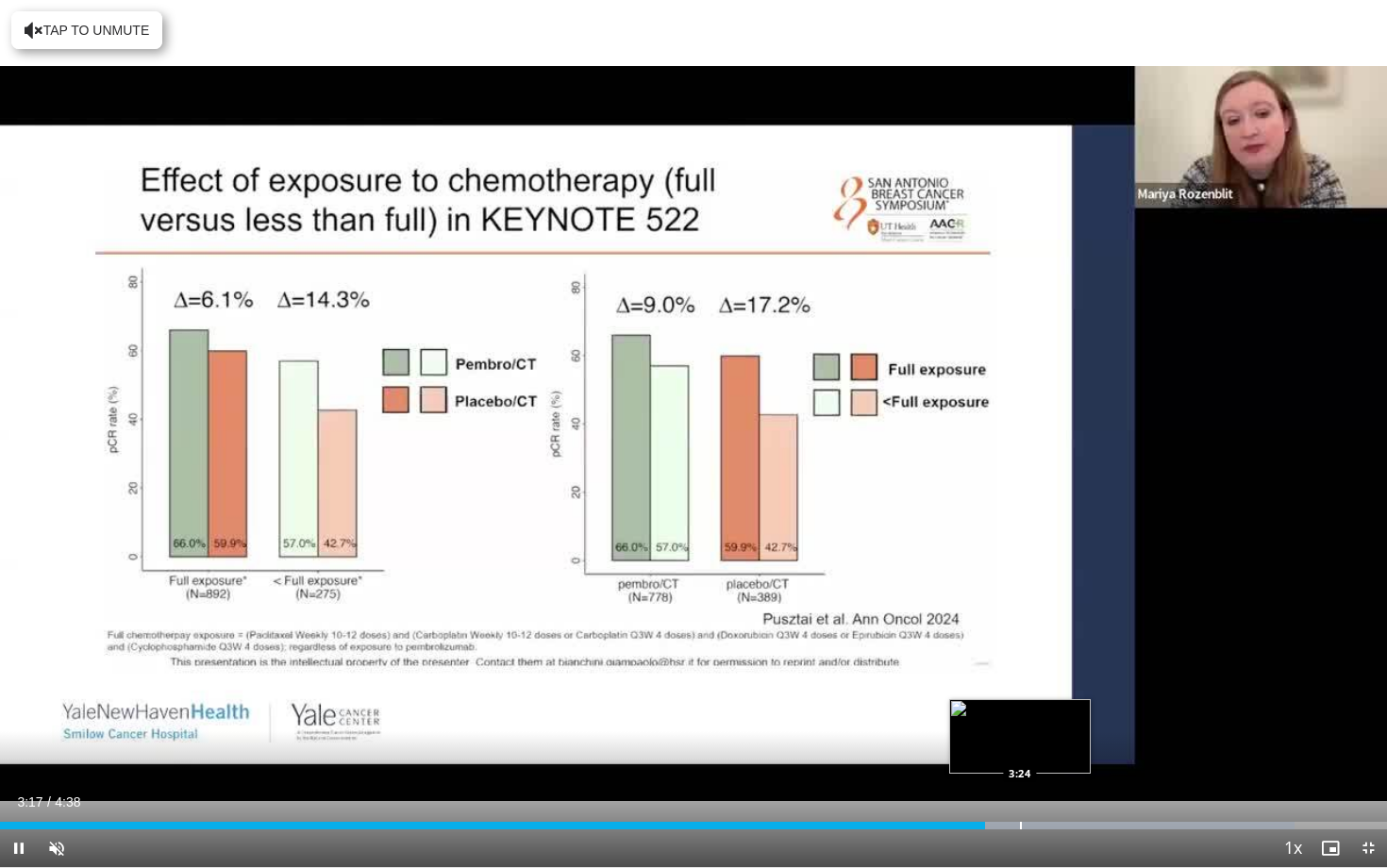 click at bounding box center (1021, 826) 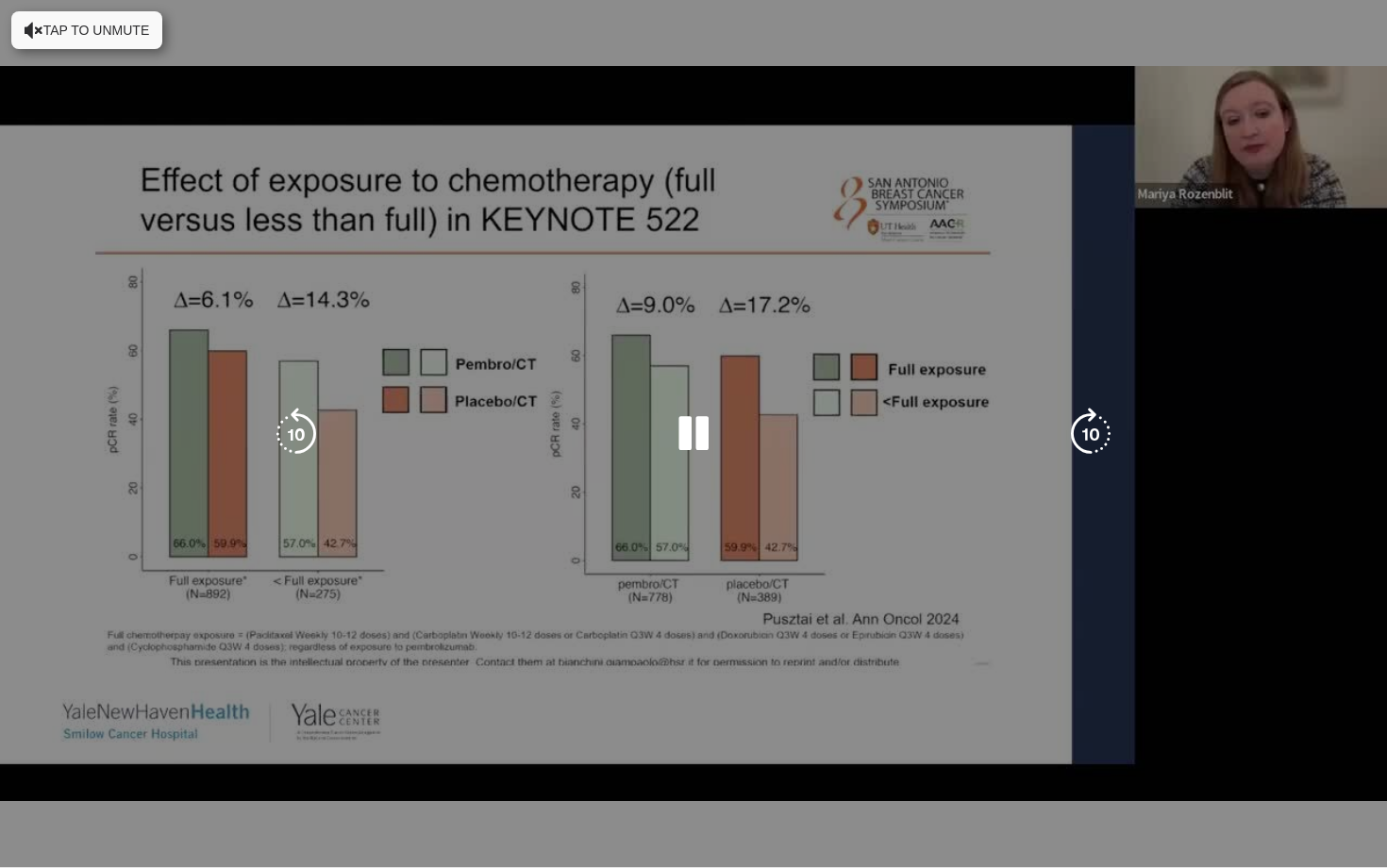 click on "**********" at bounding box center (694, 434) 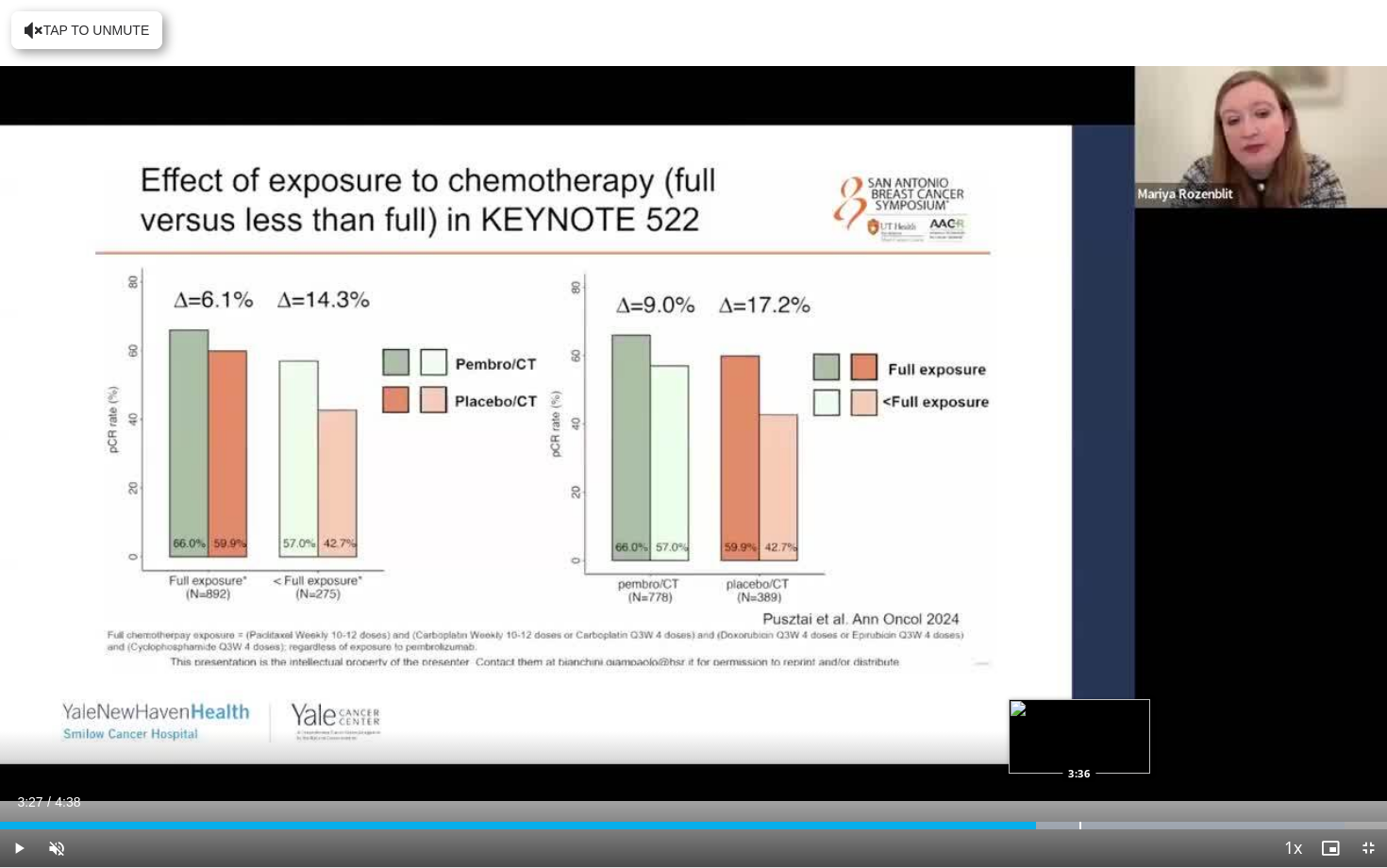 click at bounding box center (1080, 826) 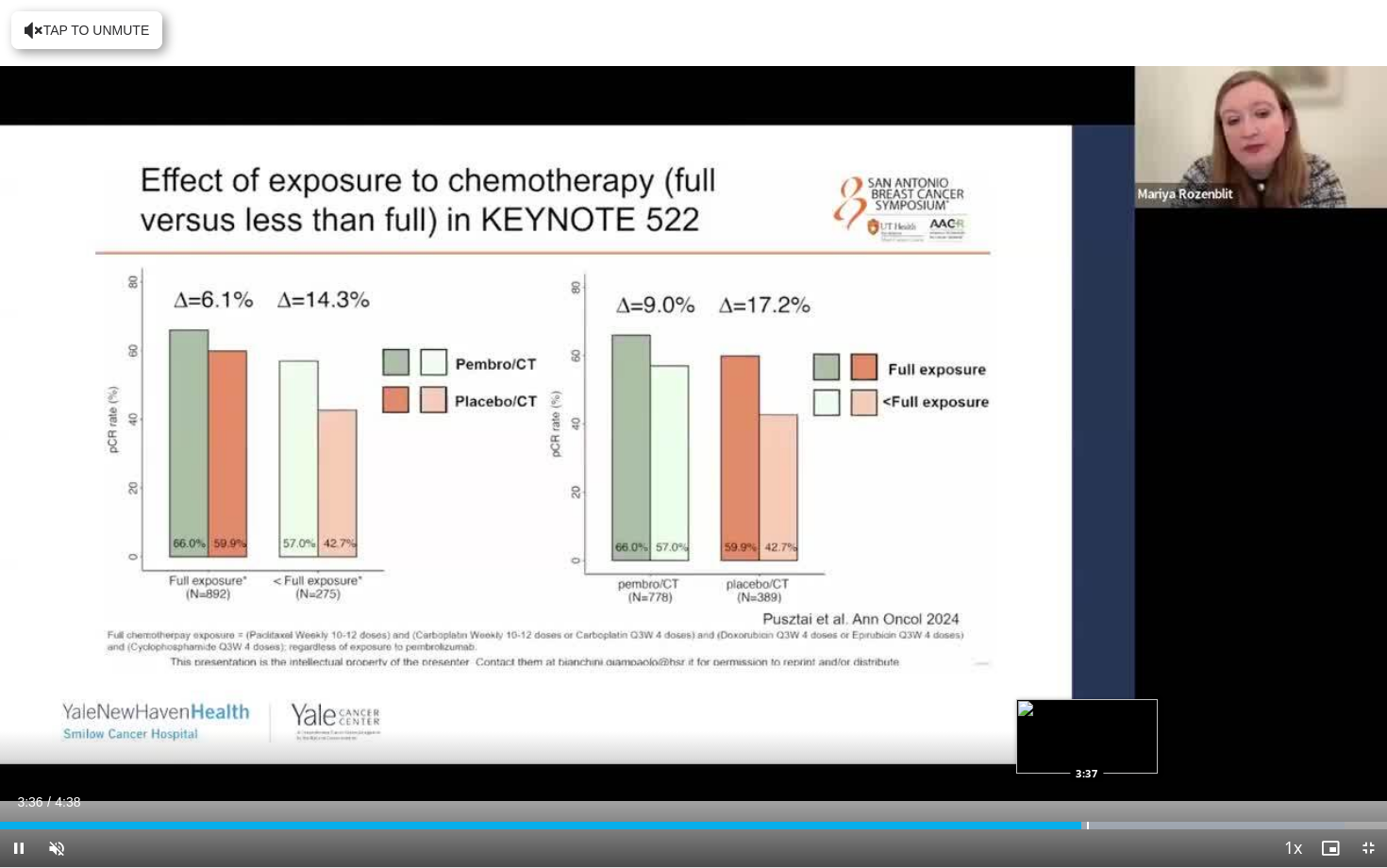 click at bounding box center (1088, 826) 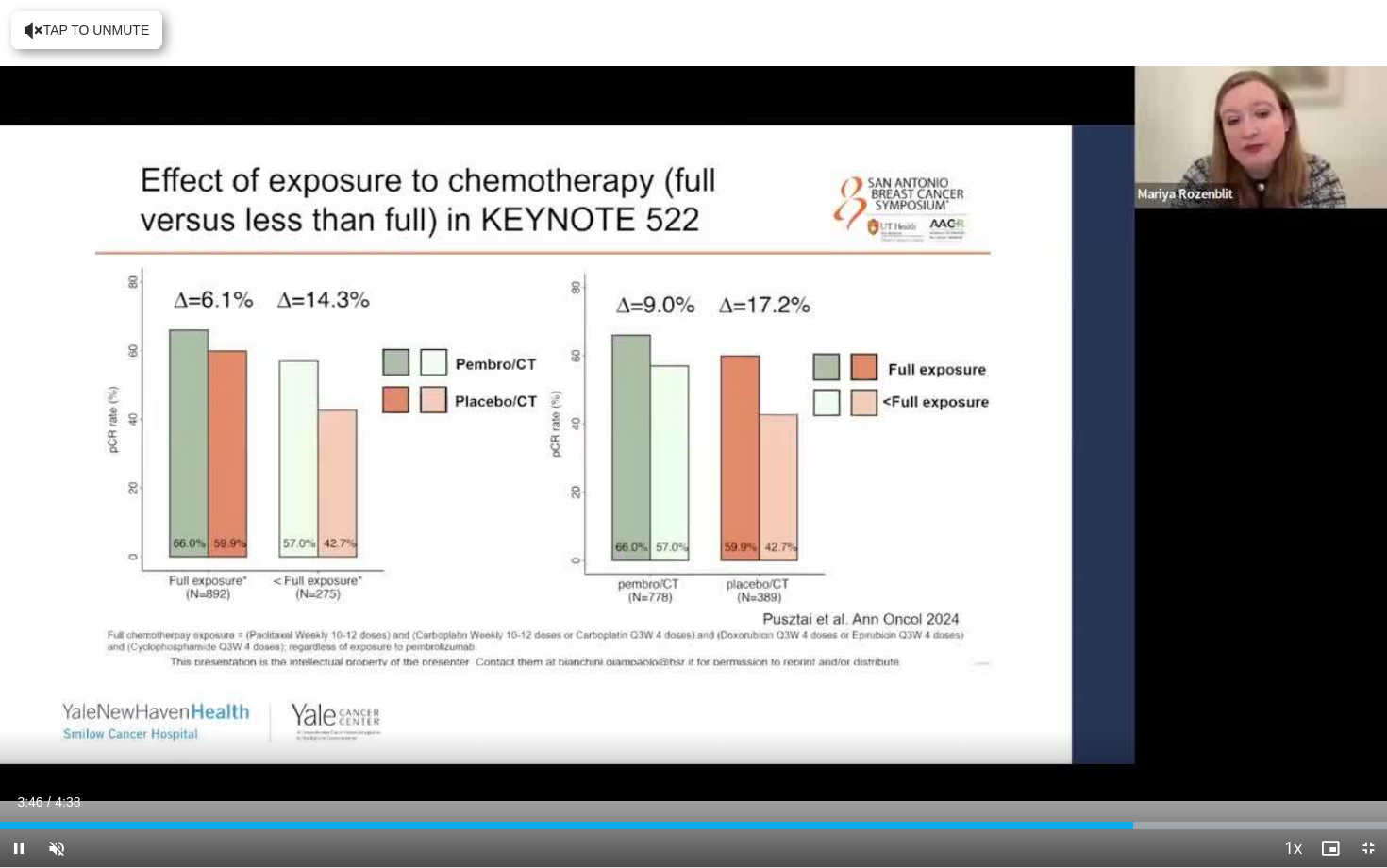 click on "Current Time  3:46 / Duration  4:38 Pause Skip Backward Skip Forward Unmute 0% Loaded :  100.00% 3:47 3:48 Stream Type  LIVE Seek to live, currently behind live LIVE   1x Playback Rate 0.5x 0.75x 1x , selected 1.25x 1.5x 1.75x 2x Chapters Chapters Descriptions descriptions off , selected Captions captions settings , opens captions settings dialog captions off , selected Audio Track en (Main) , selected Exit Fullscreen Enable picture-in-picture mode" at bounding box center (694, 848) 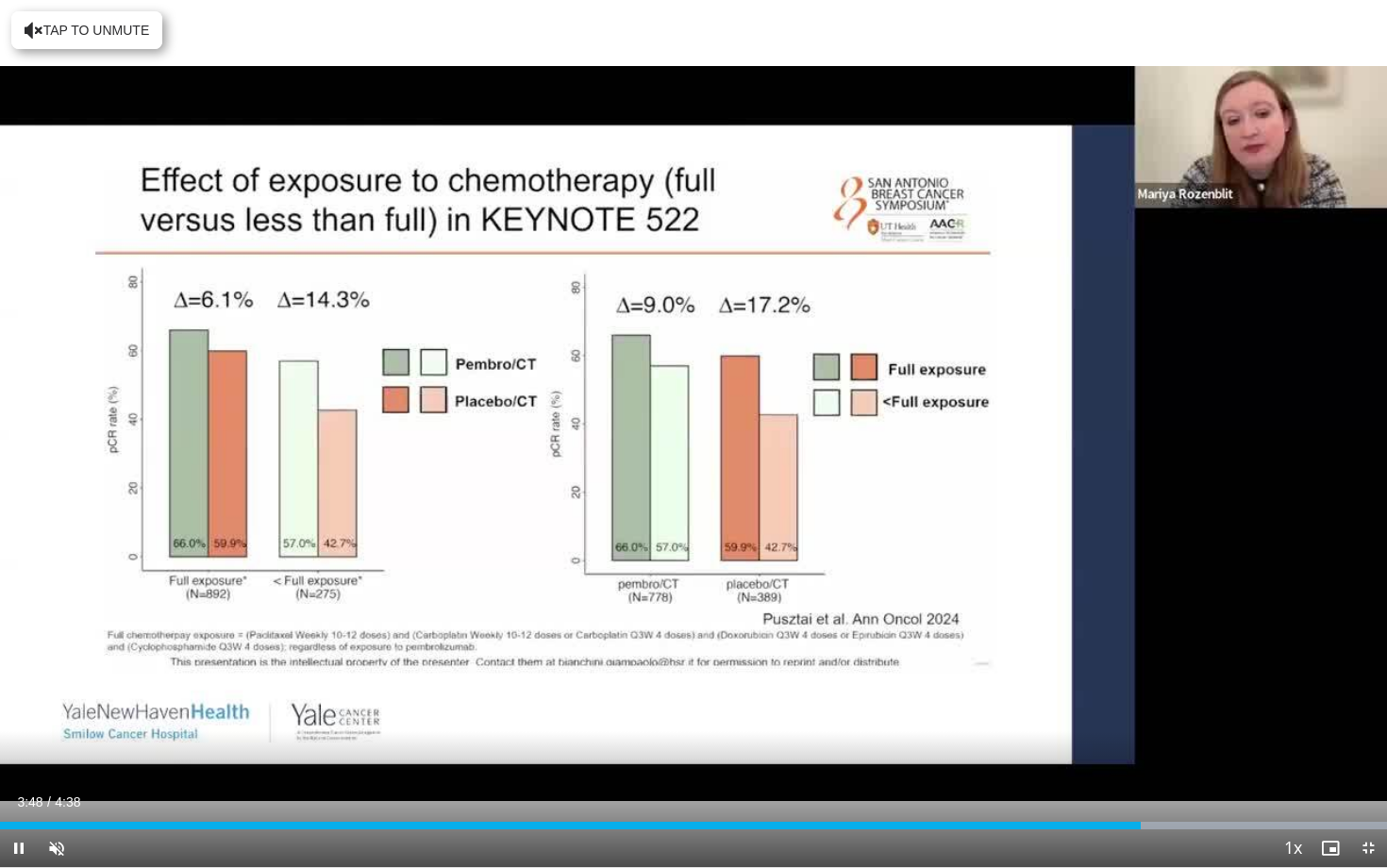 click on "Current Time  3:48 / Duration  4:38 Pause Skip Backward Skip Forward Unmute 0% Loaded :  100.00% 3:48 3:53 Stream Type  LIVE Seek to live, currently behind live LIVE   1x Playback Rate 0.5x 0.75x 1x , selected 1.25x 1.5x 1.75x 2x Chapters Chapters Descriptions descriptions off , selected Captions captions settings , opens captions settings dialog captions off , selected Audio Track en (Main) , selected Exit Fullscreen Enable picture-in-picture mode" at bounding box center (694, 848) 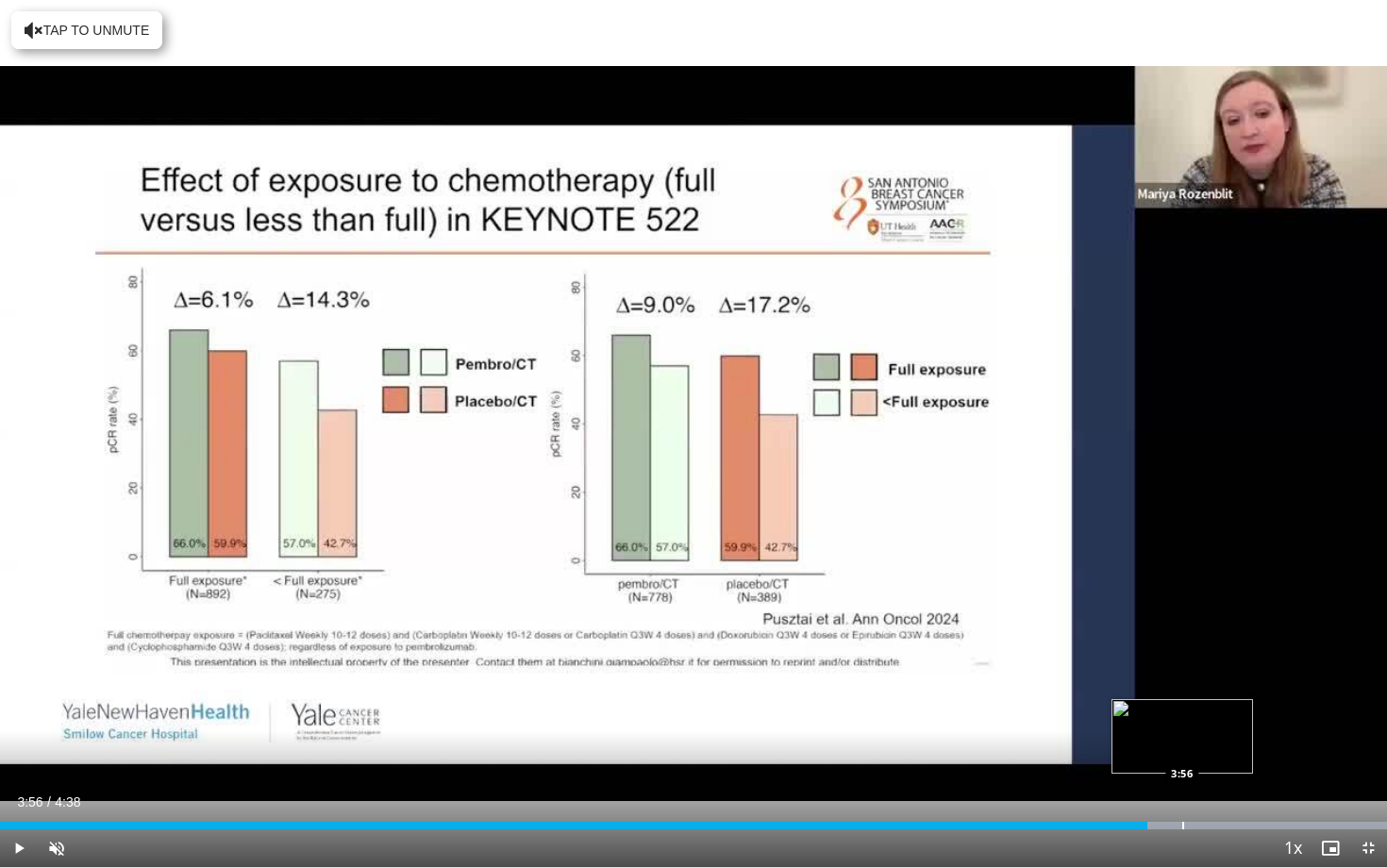 click on "Loaded :  100.00% 3:56 3:56" at bounding box center (694, 820) 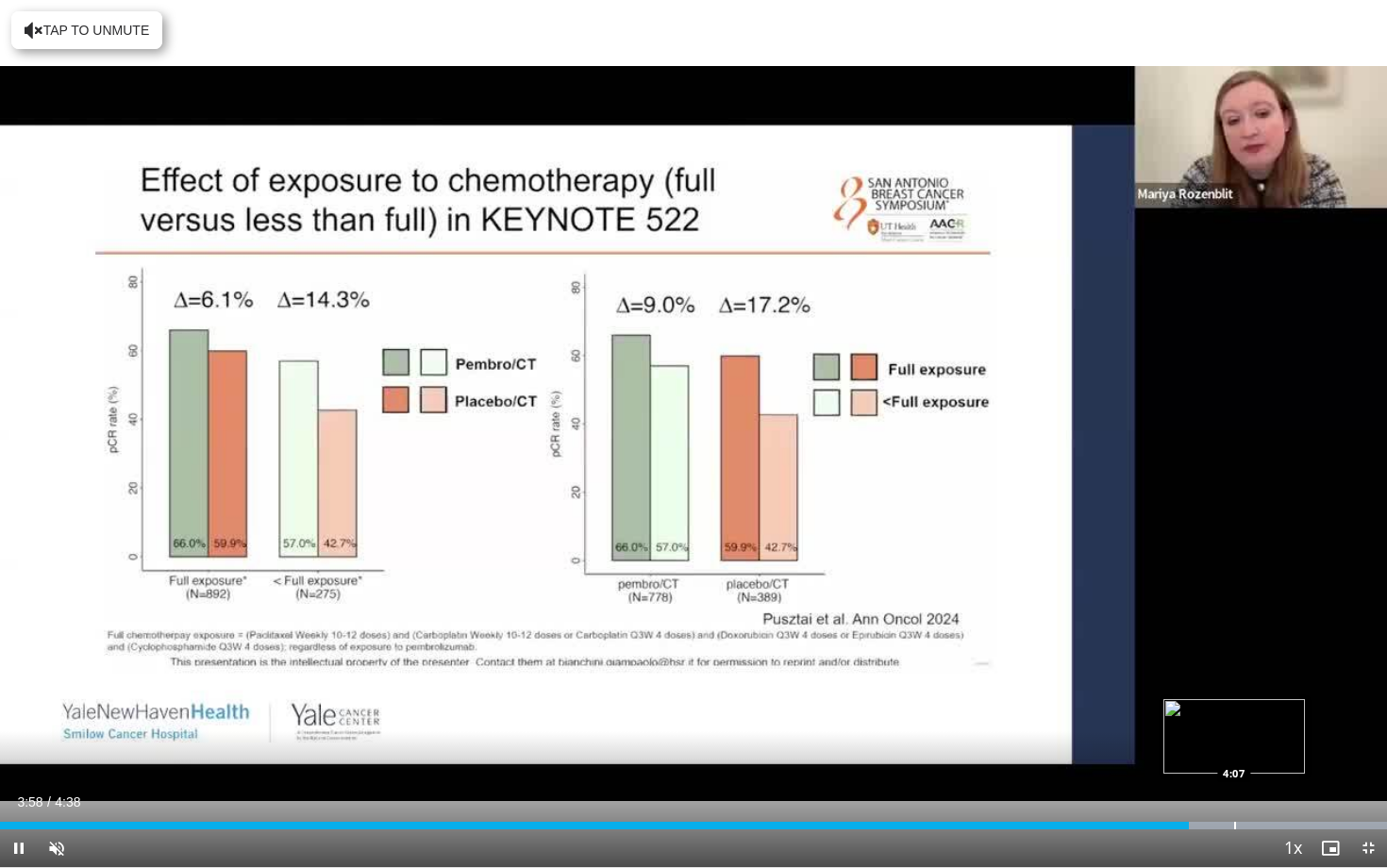 click at bounding box center (1235, 826) 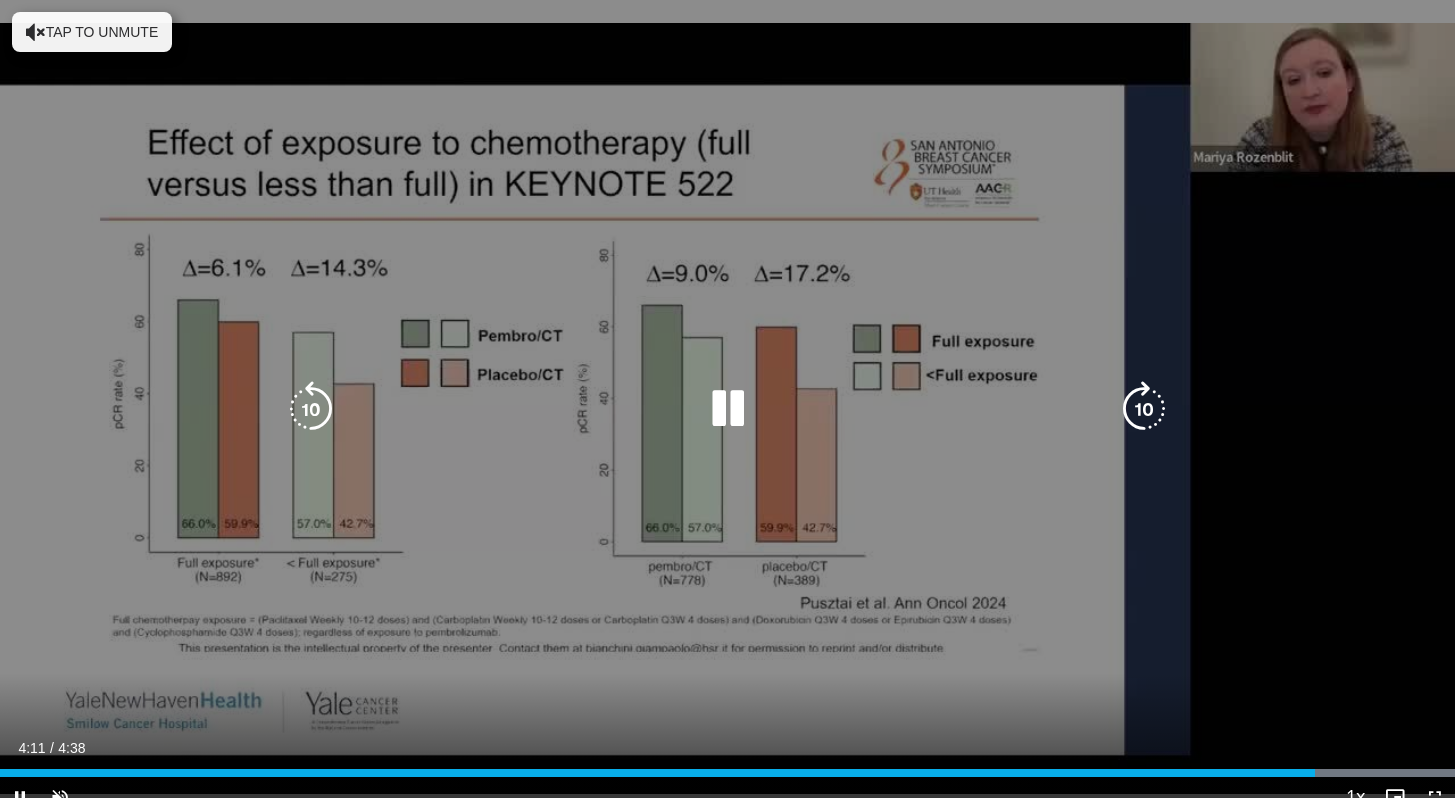 scroll, scrollTop: 103, scrollLeft: 0, axis: vertical 